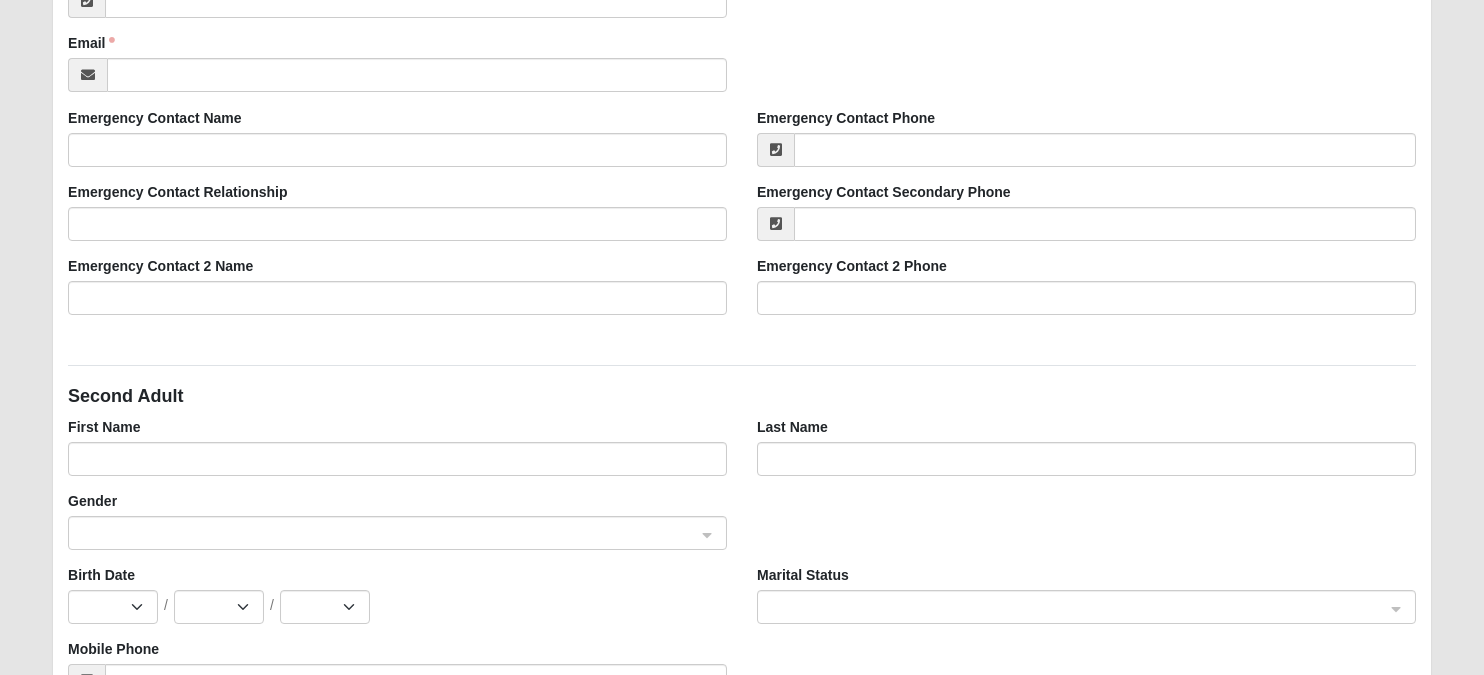 scroll, scrollTop: 0, scrollLeft: 0, axis: both 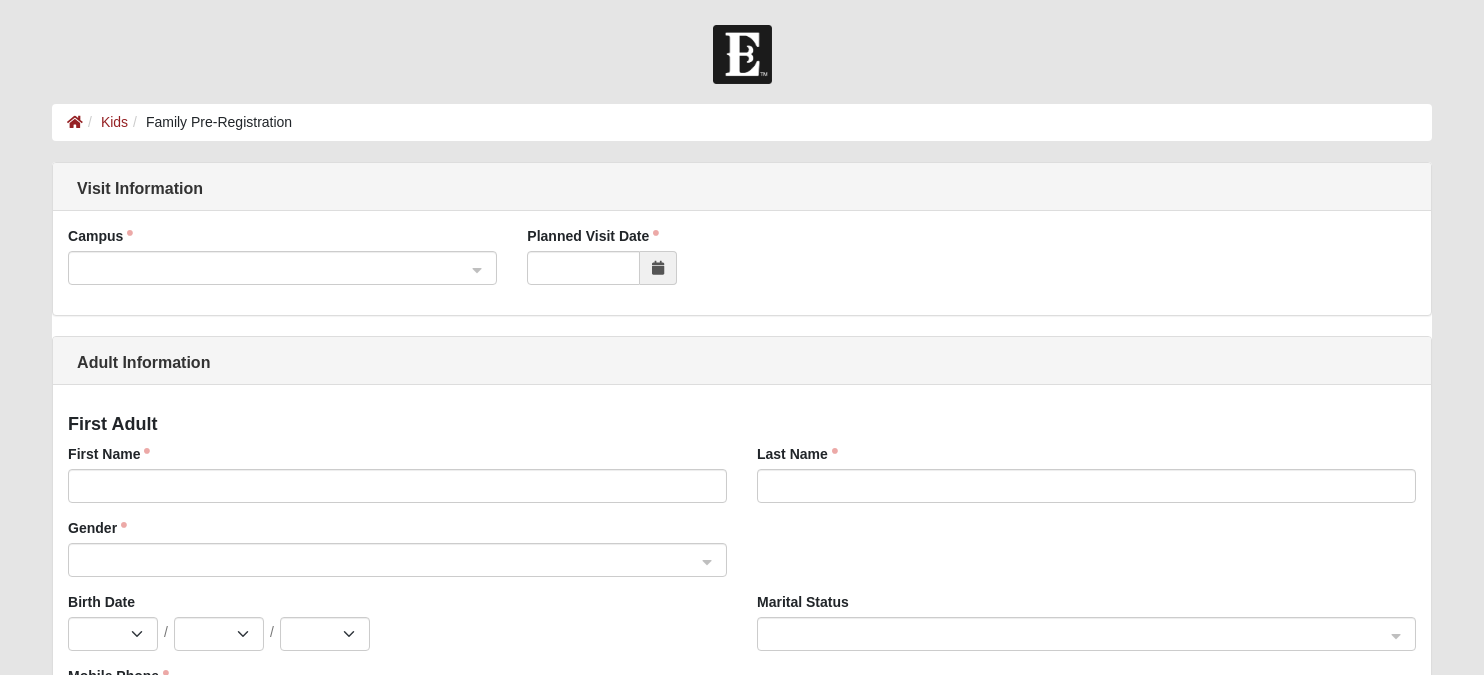 click at bounding box center [275, 267] 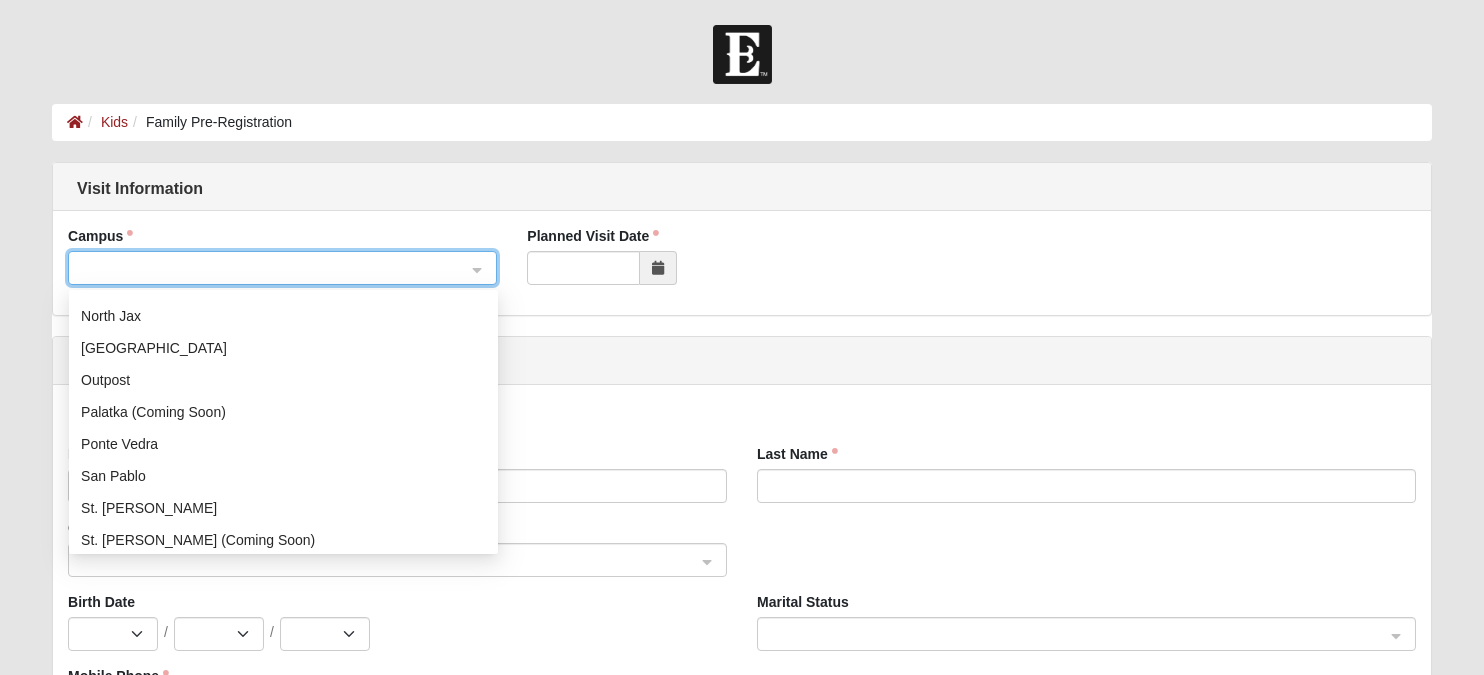scroll, scrollTop: 256, scrollLeft: 0, axis: vertical 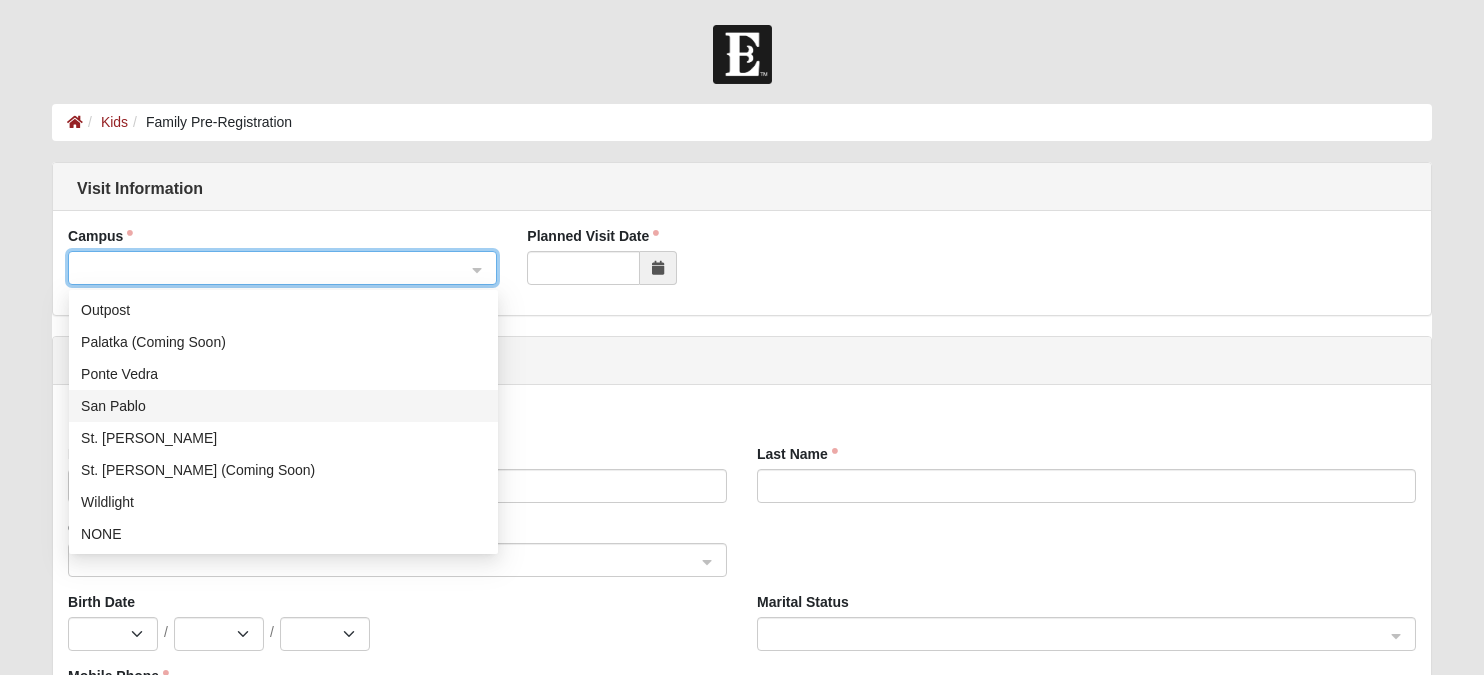 click on "San Pablo" at bounding box center [283, 406] 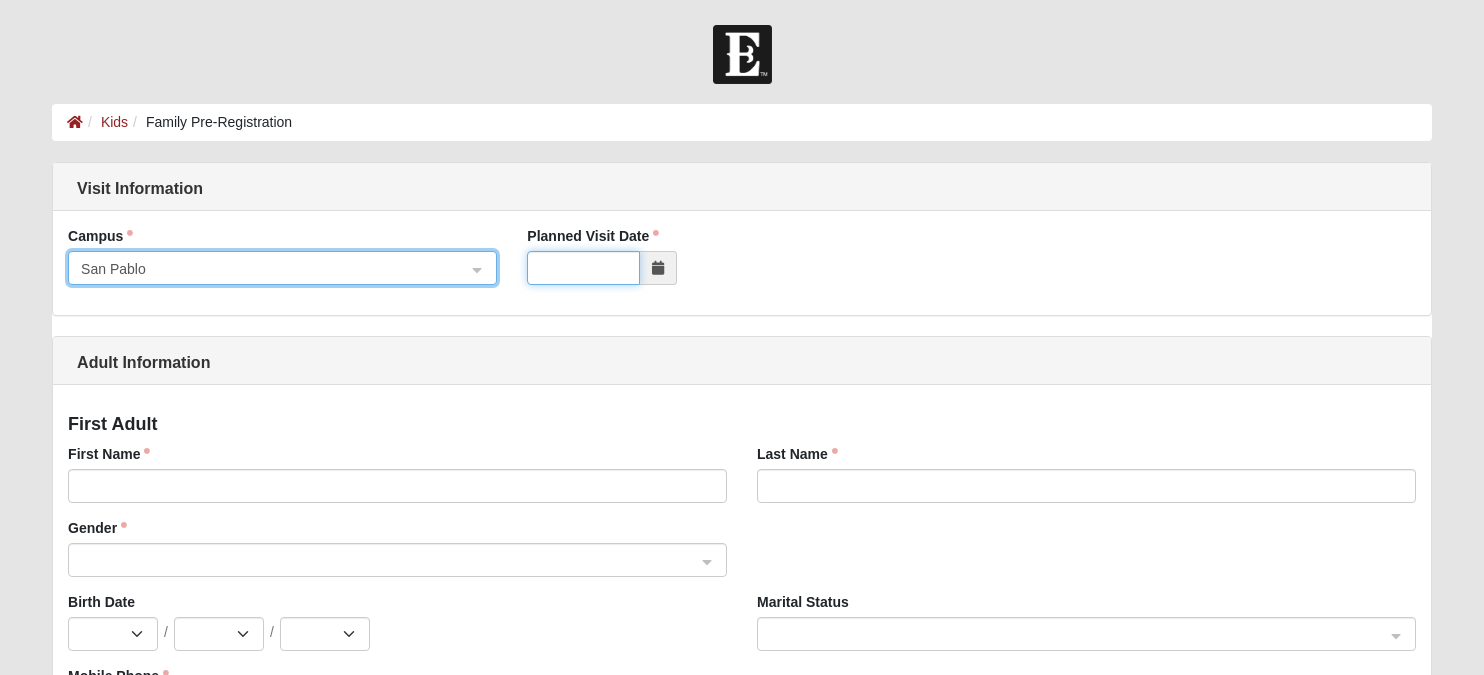 click on "Planned Visit Date" at bounding box center (583, 268) 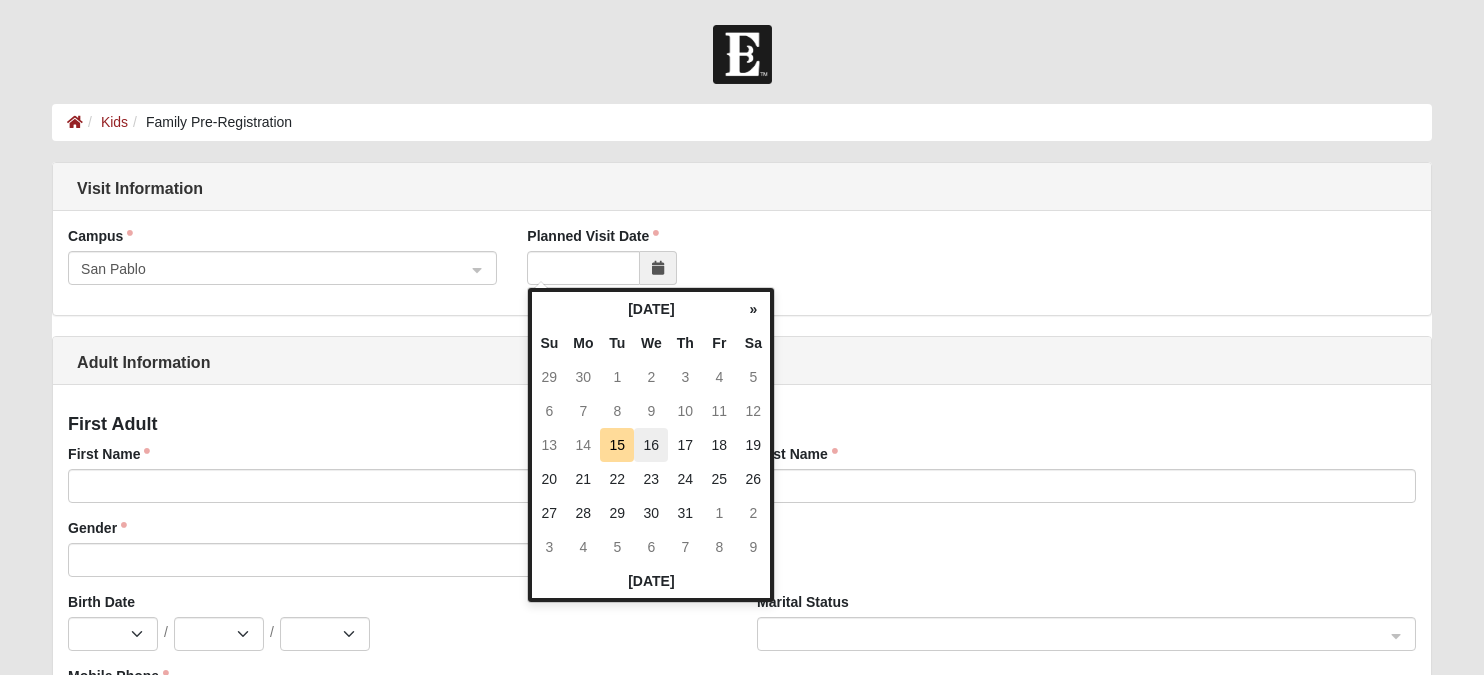 click on "16" at bounding box center [651, 445] 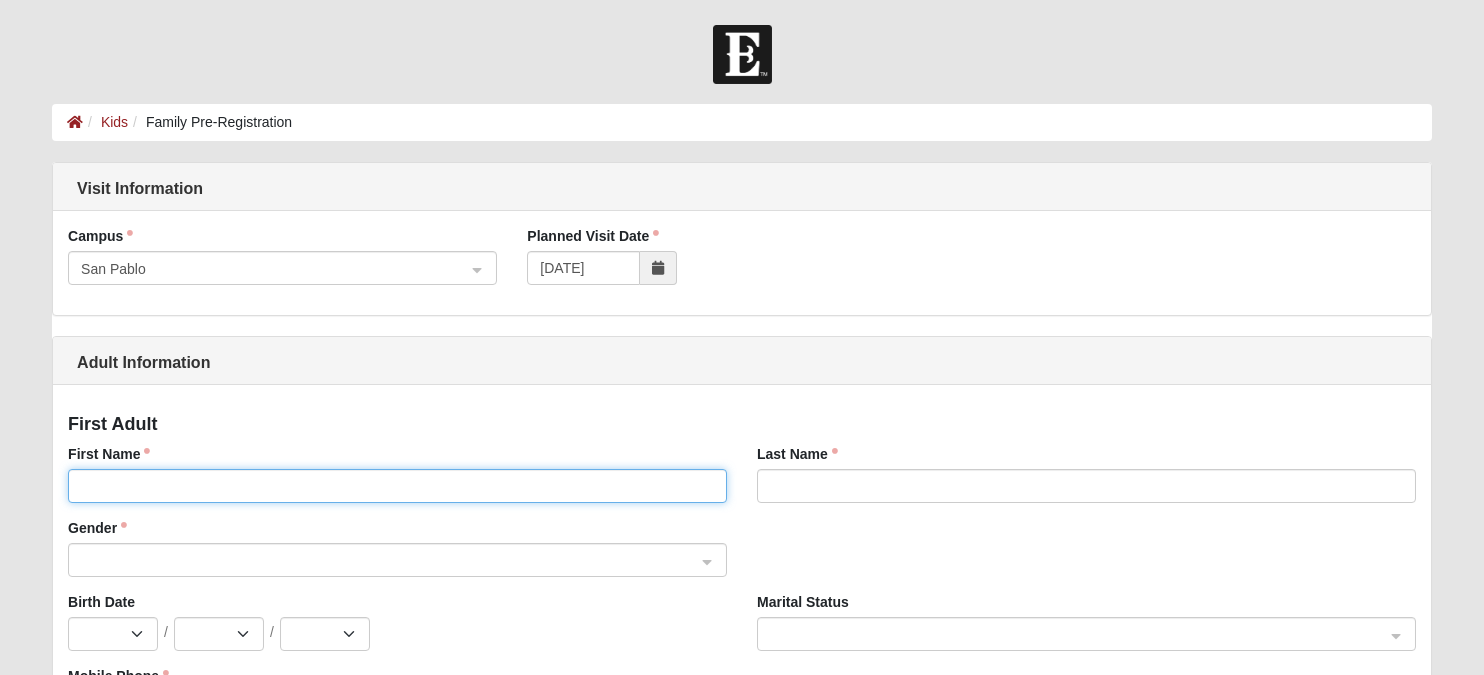 click on "First Name" 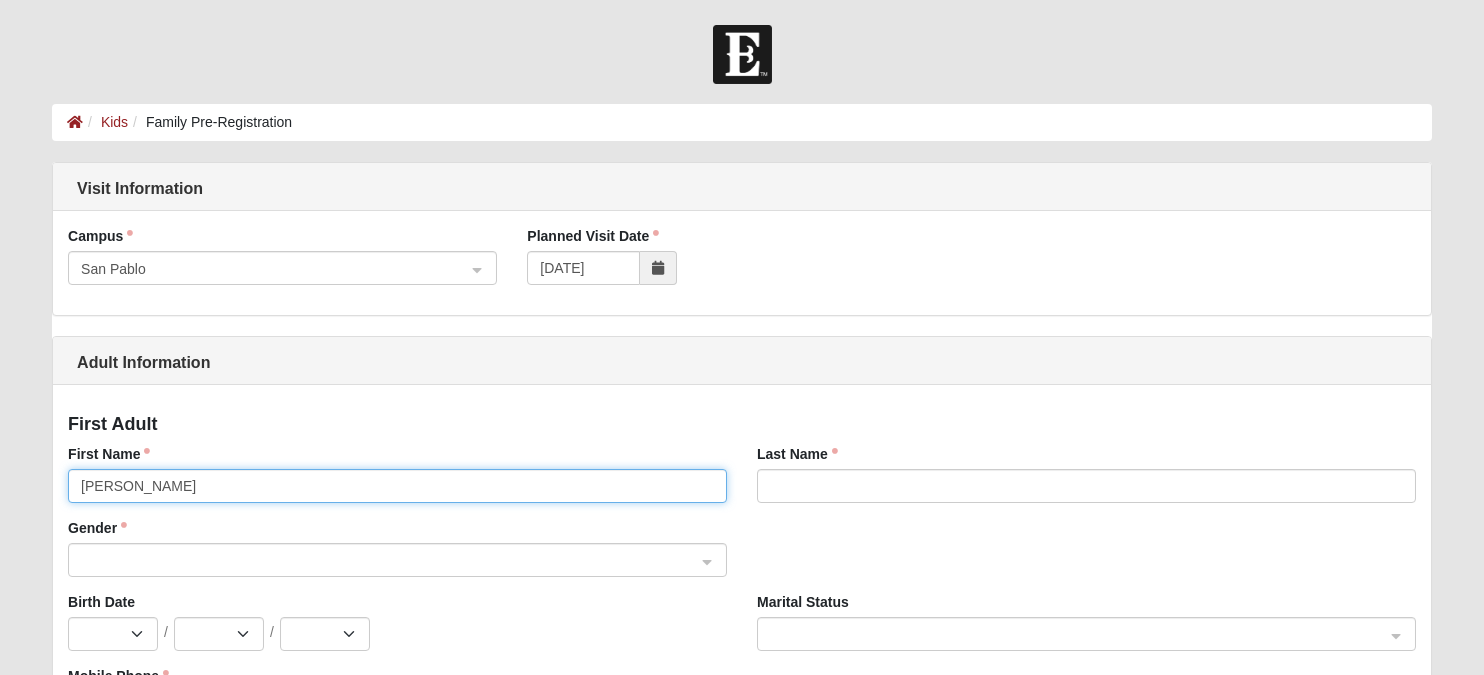 type on "[PERSON_NAME]" 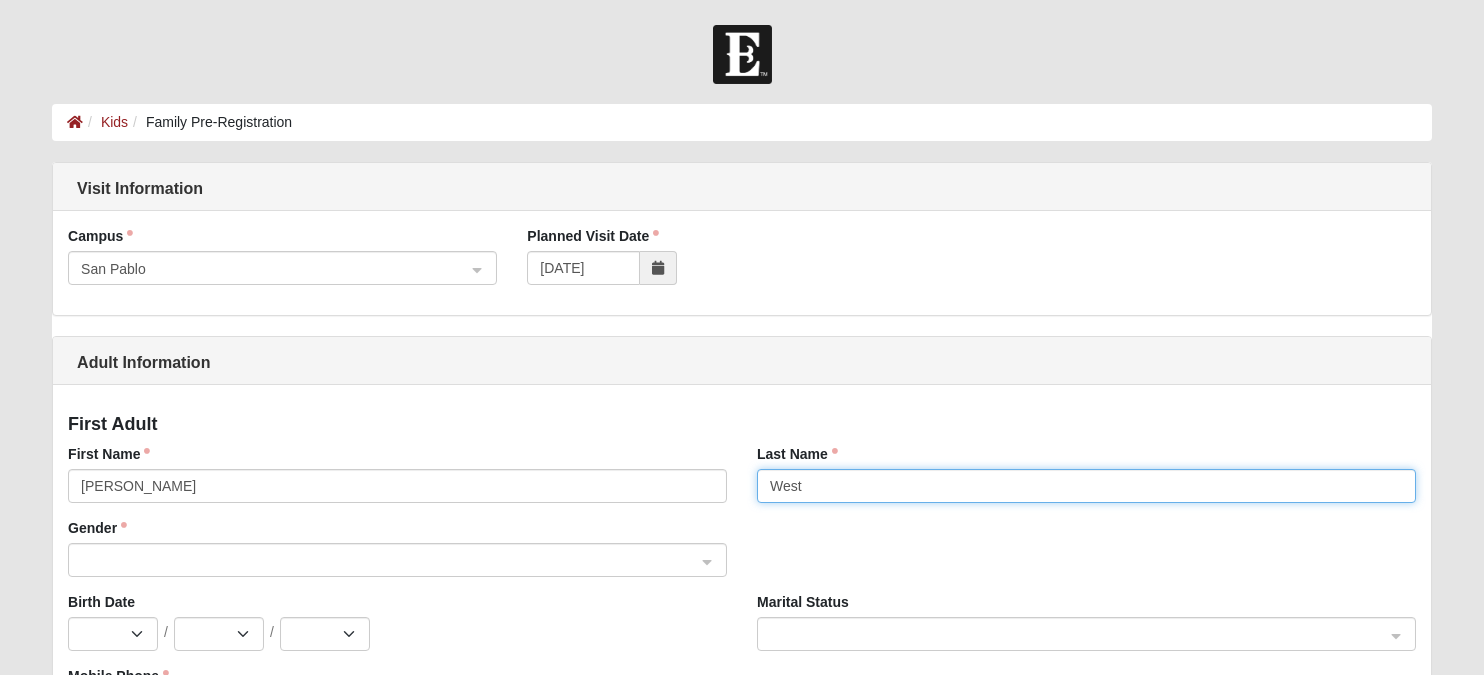 type on "West" 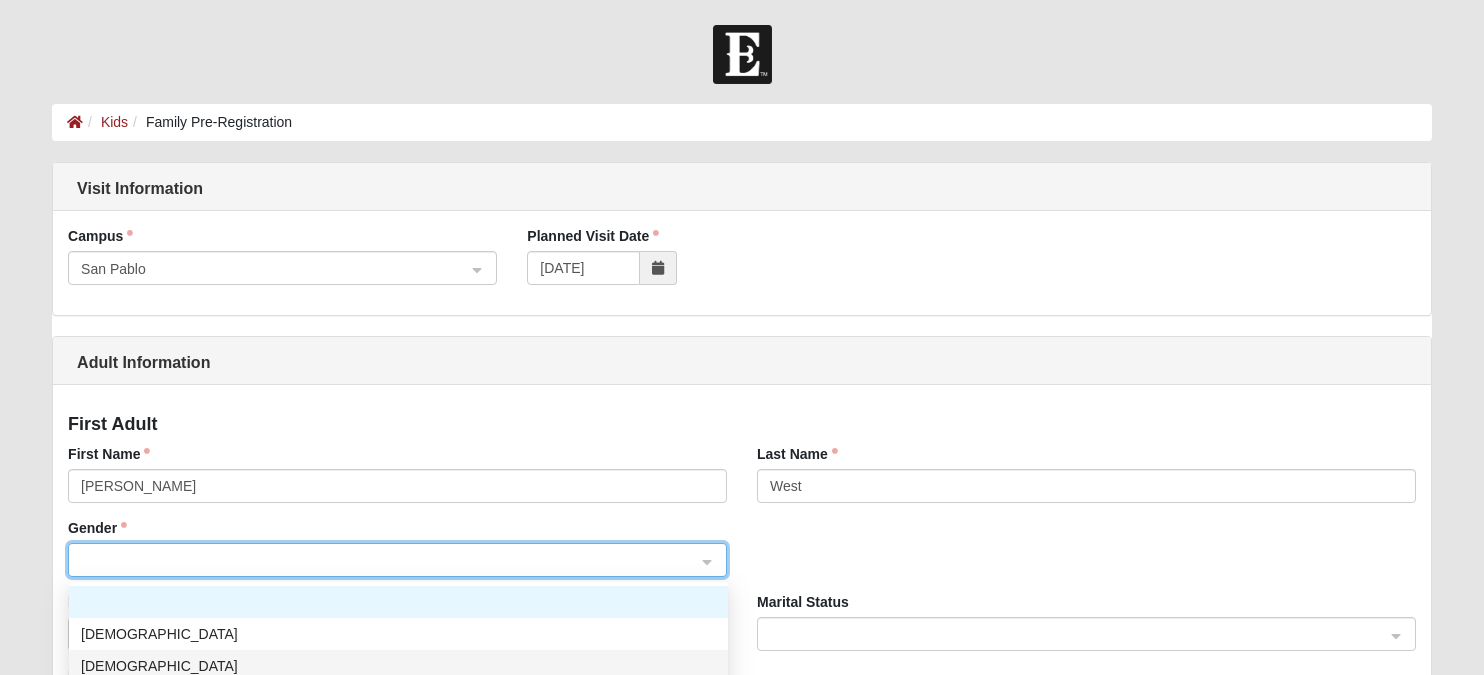 click on "Female" at bounding box center (398, 666) 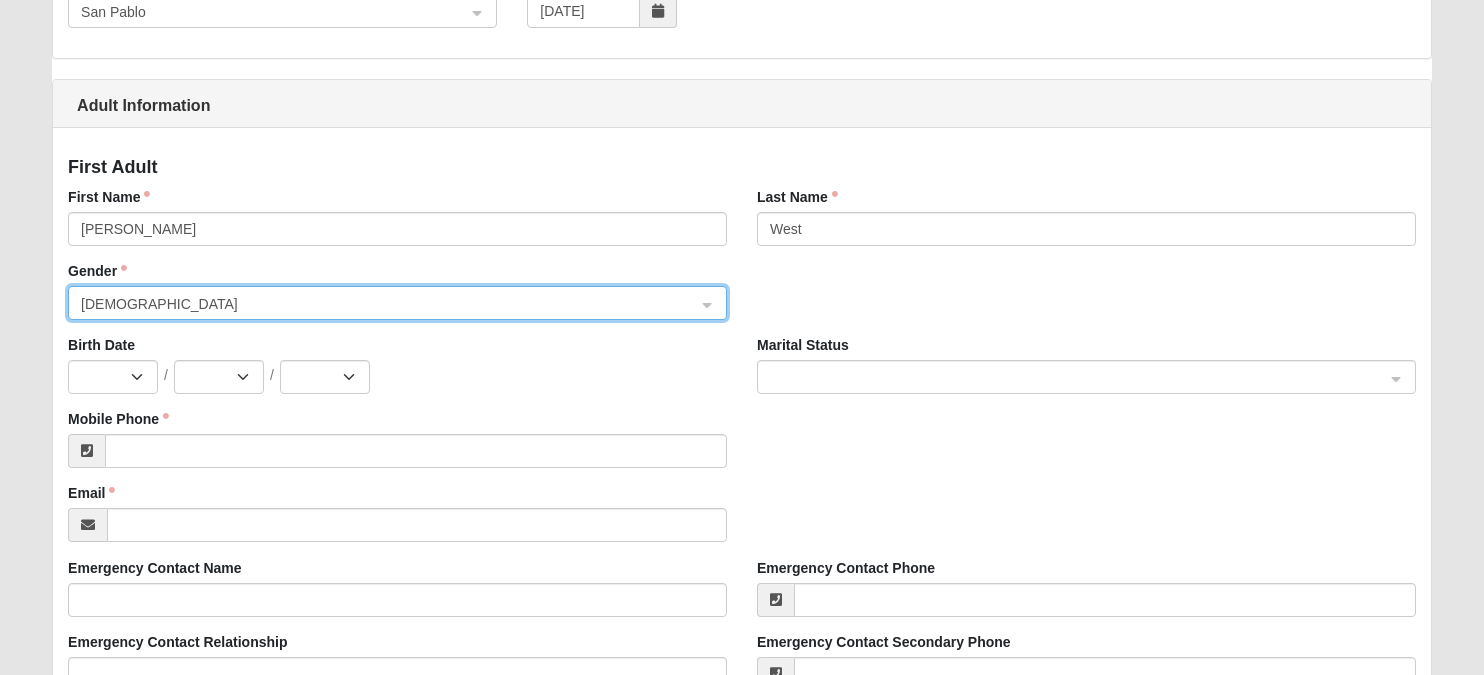 scroll, scrollTop: 258, scrollLeft: 0, axis: vertical 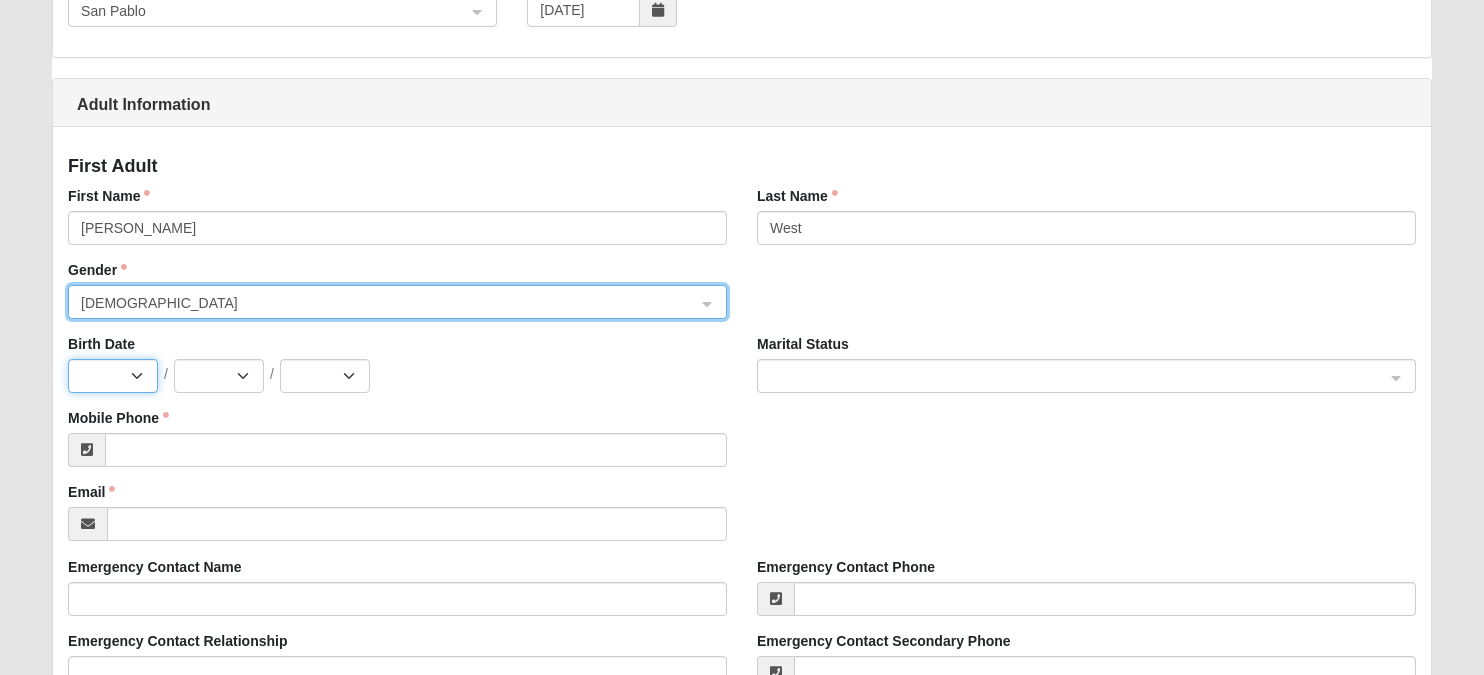 click on "Jan Feb Mar Apr May Jun Jul Aug Sep Oct Nov Dec" at bounding box center [113, 376] 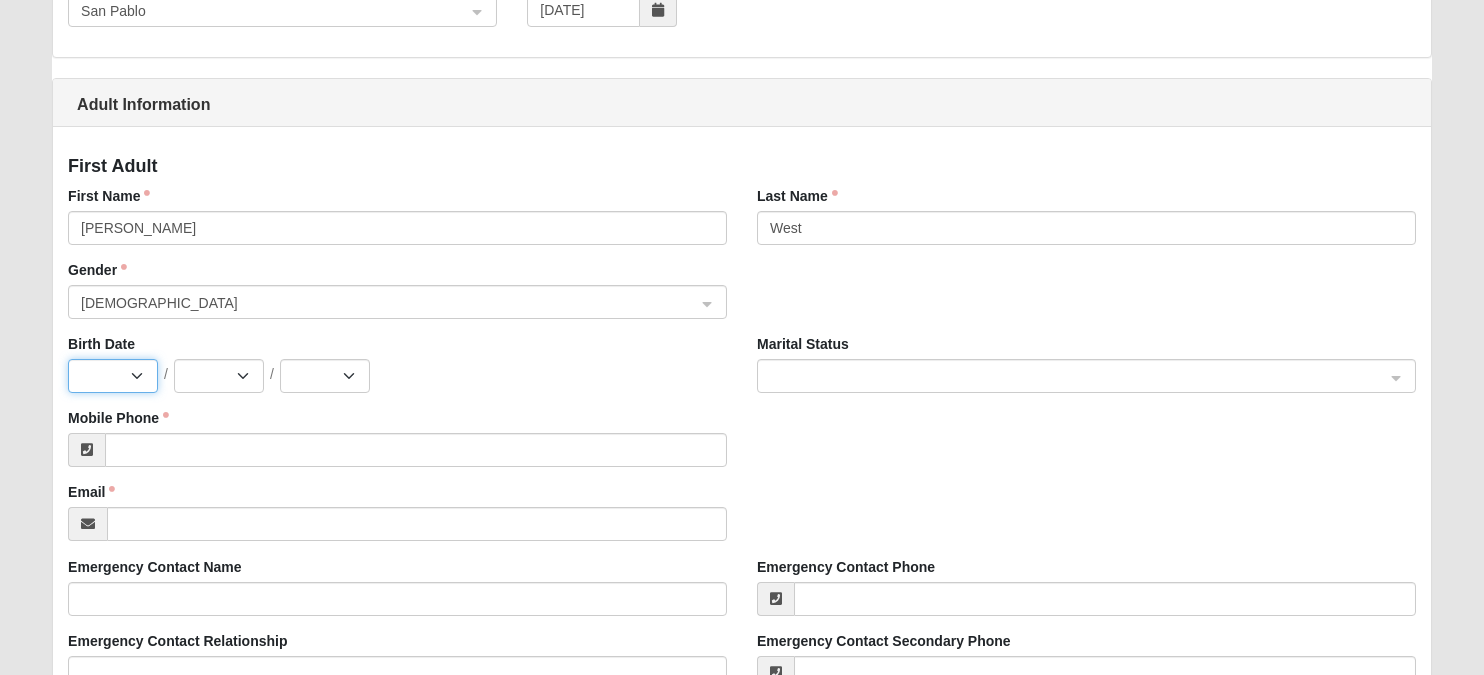 select on "12" 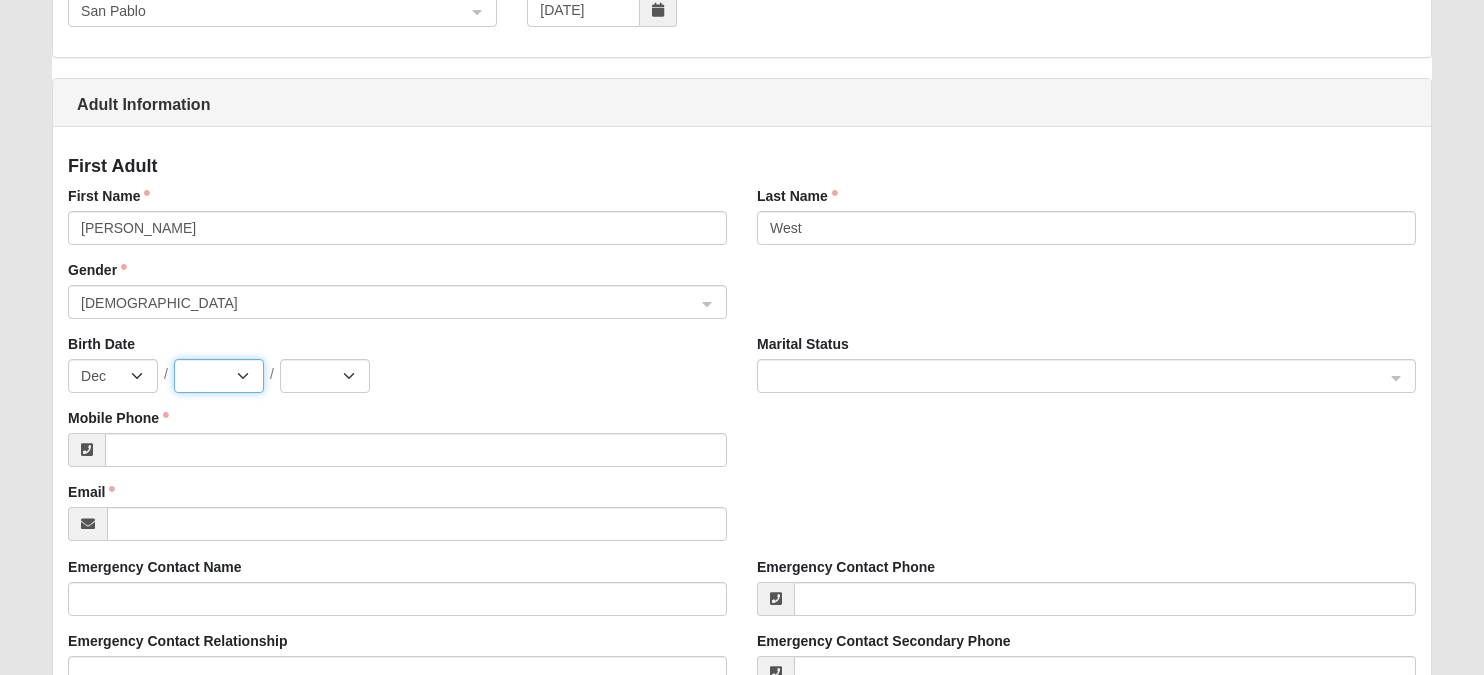 click on "1 2 3 4 5 6 7 8 9 10 11 12 13 14 15 16 17 18 19 20 21 22 23 24 25 26 27 28 29 30 31" at bounding box center [219, 376] 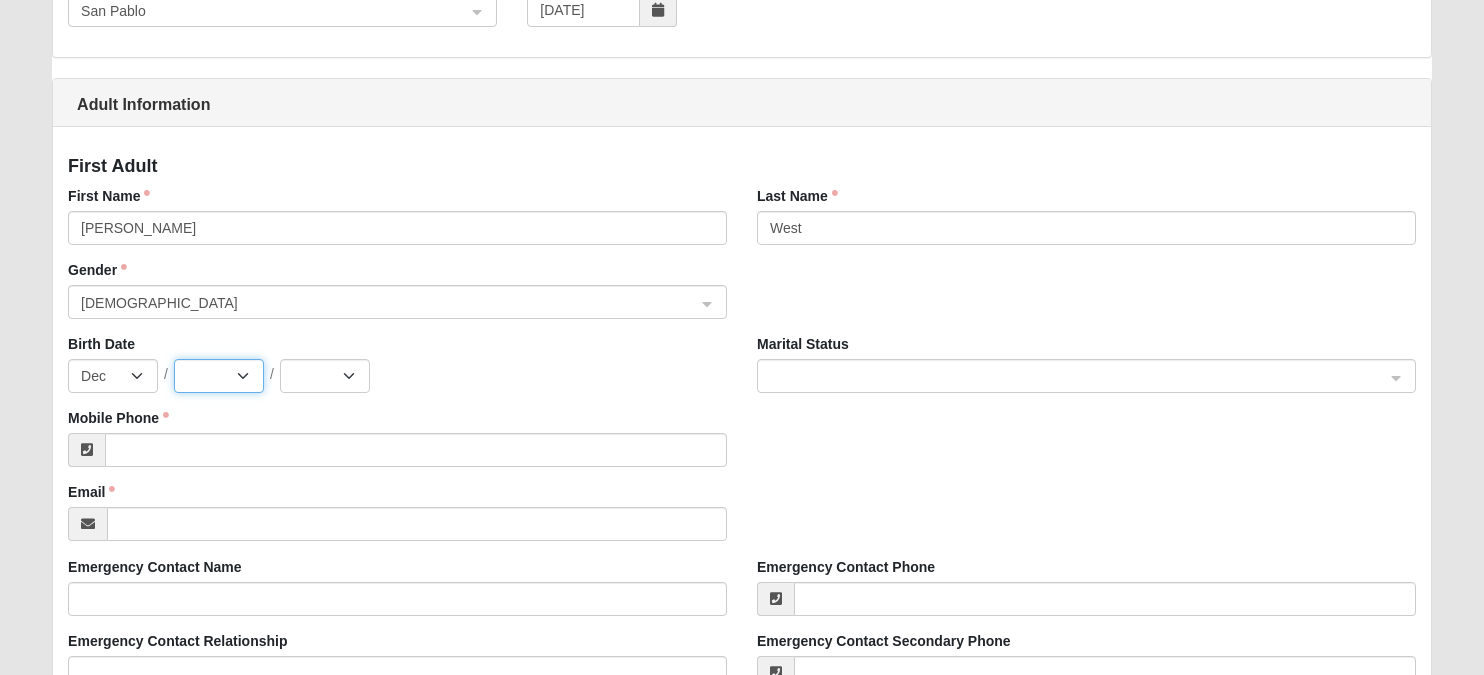select on "28" 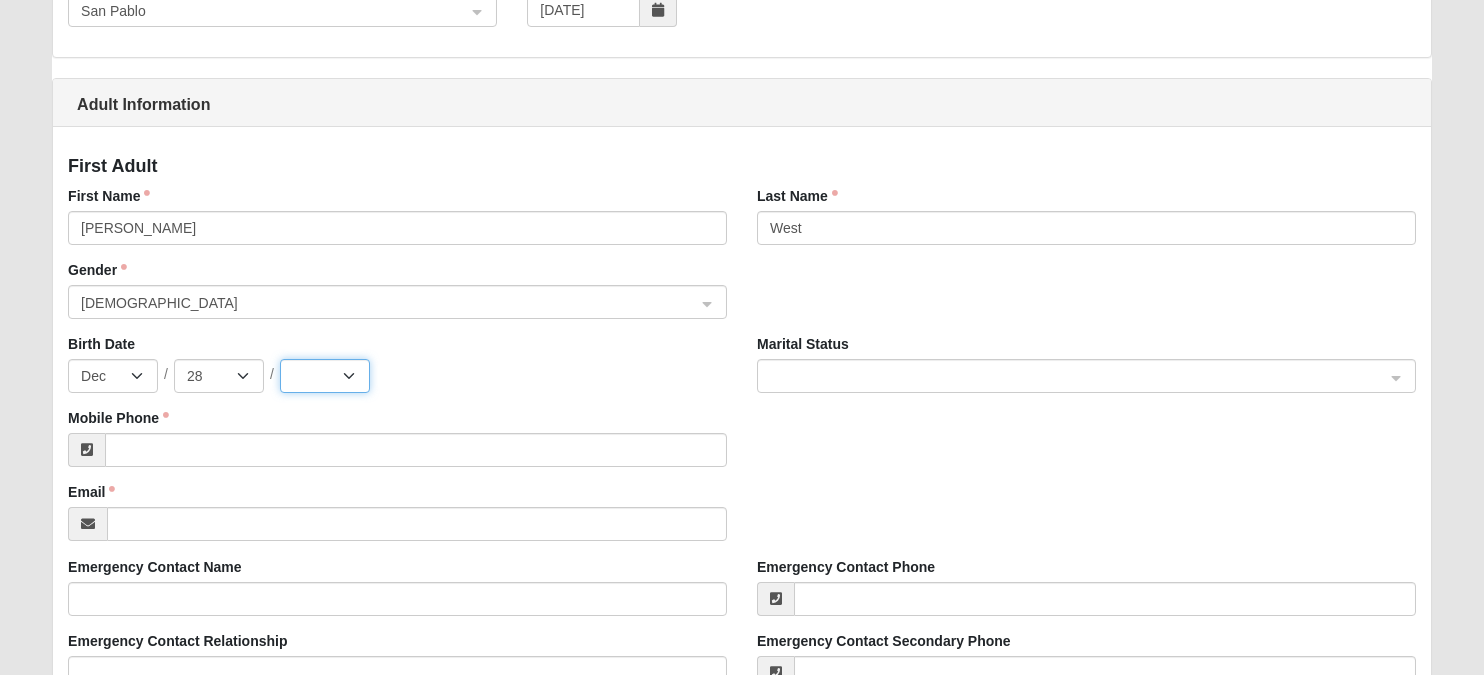 click on "2025 2024 2023 2022 2021 2020 2019 2018 2017 2016 2015 2014 2013 2012 2011 2010 2009 2008 2007 2006 2005 2004 2003 2002 2001 2000 1999 1998 1997 1996 1995 1994 1993 1992 1991 1990 1989 1988 1987 1986 1985 1984 1983 1982 1981 1980 1979 1978 1977 1976 1975 1974 1973 1972 1971 1970 1969 1968 1967 1966 1965 1964 1963 1962 1961 1960 1959 1958 1957 1956 1955 1954 1953 1952 1951 1950 1949 1948 1947 1946 1945 1944 1943 1942 1941 1940 1939 1938 1937 1936 1935 1934 1933 1932 1931 1930 1929 1928 1927 1926 1925 1924 1923 1922 1921 1920 1919 1918 1917 1916 1915 1914 1913 1912 1911 1910 1909 1908 1907 1906 1905 1904 1903 1902 1901 1900" at bounding box center [325, 376] 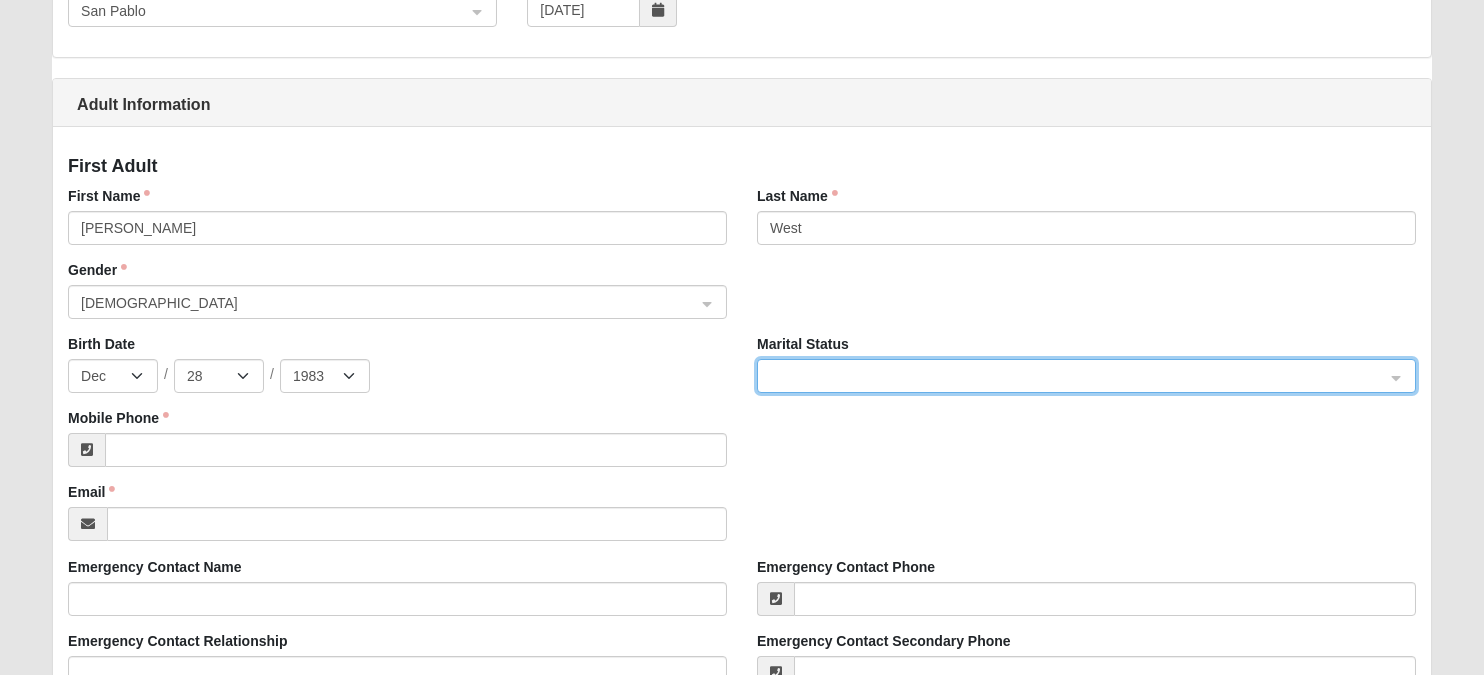 click at bounding box center (1079, 375) 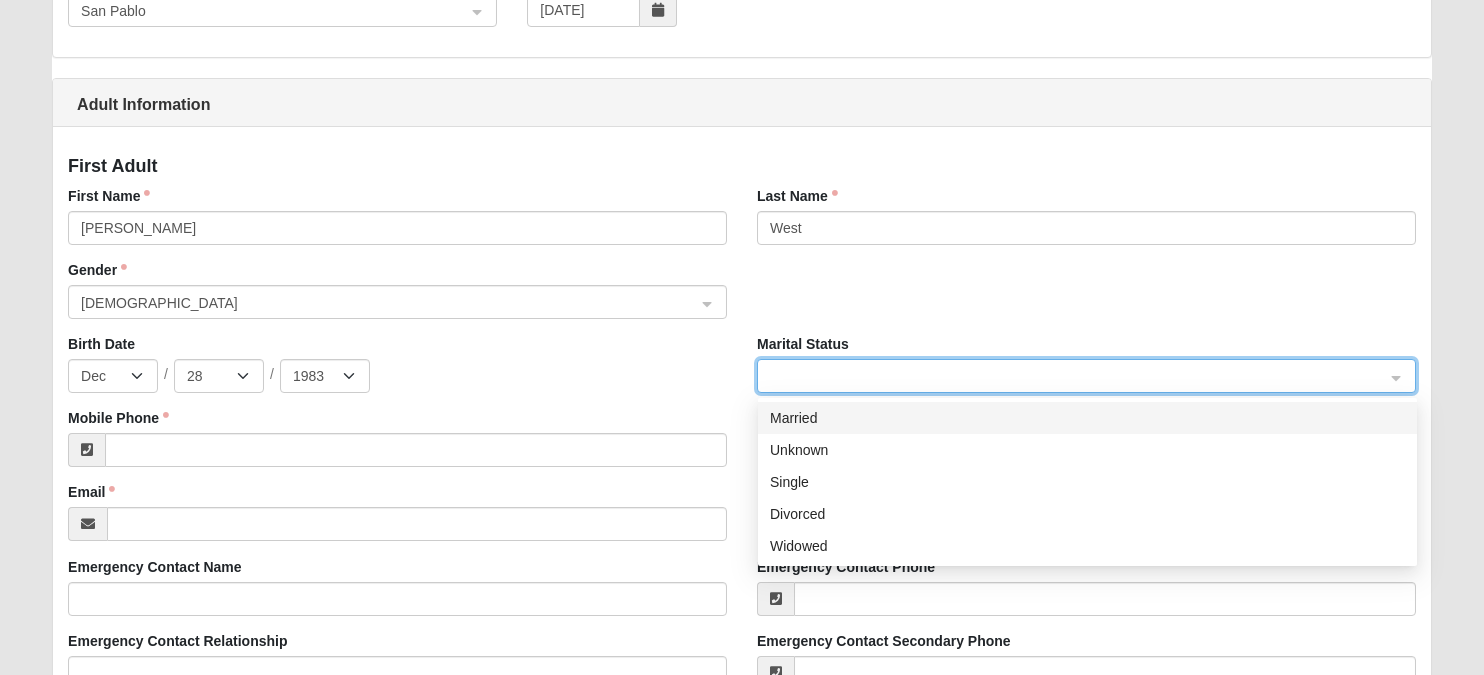 click on "Gender    Female 1 2   Male Female" 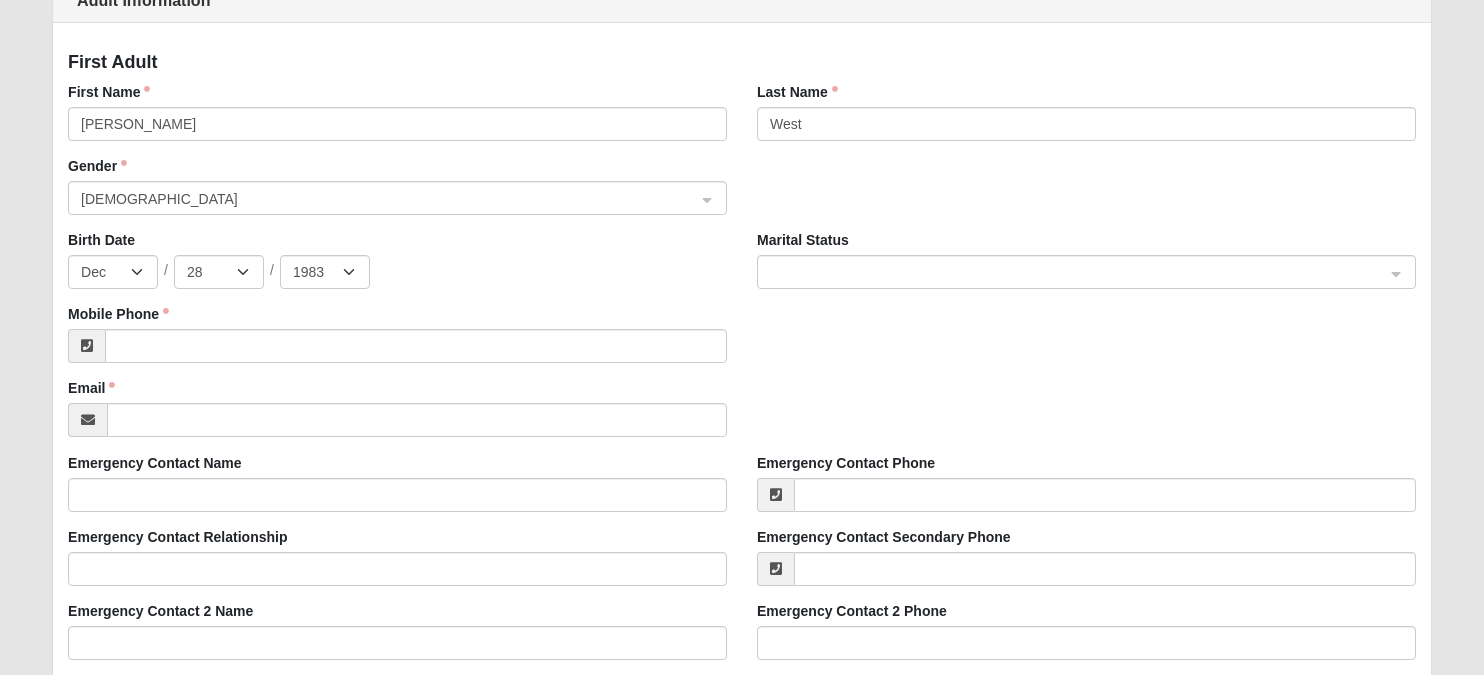 scroll, scrollTop: 387, scrollLeft: 0, axis: vertical 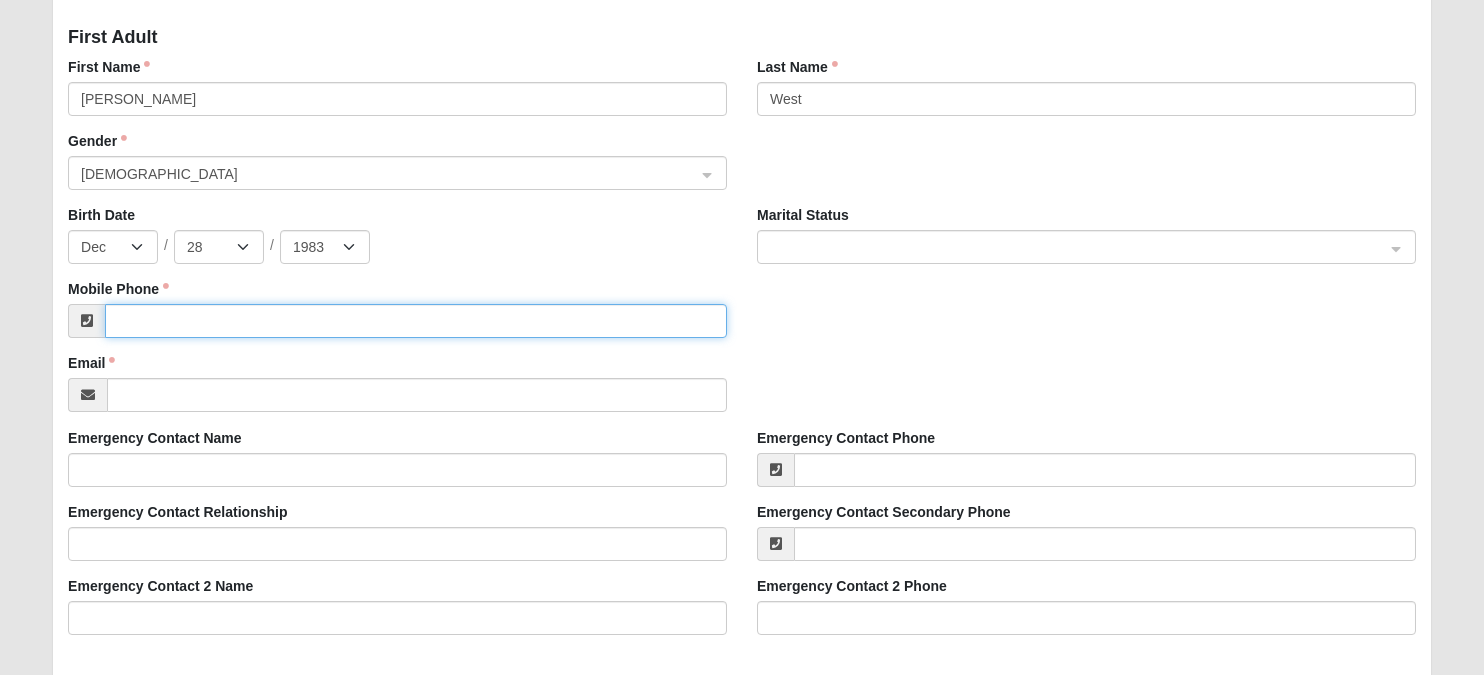 click on "Mobile Phone" at bounding box center (416, 321) 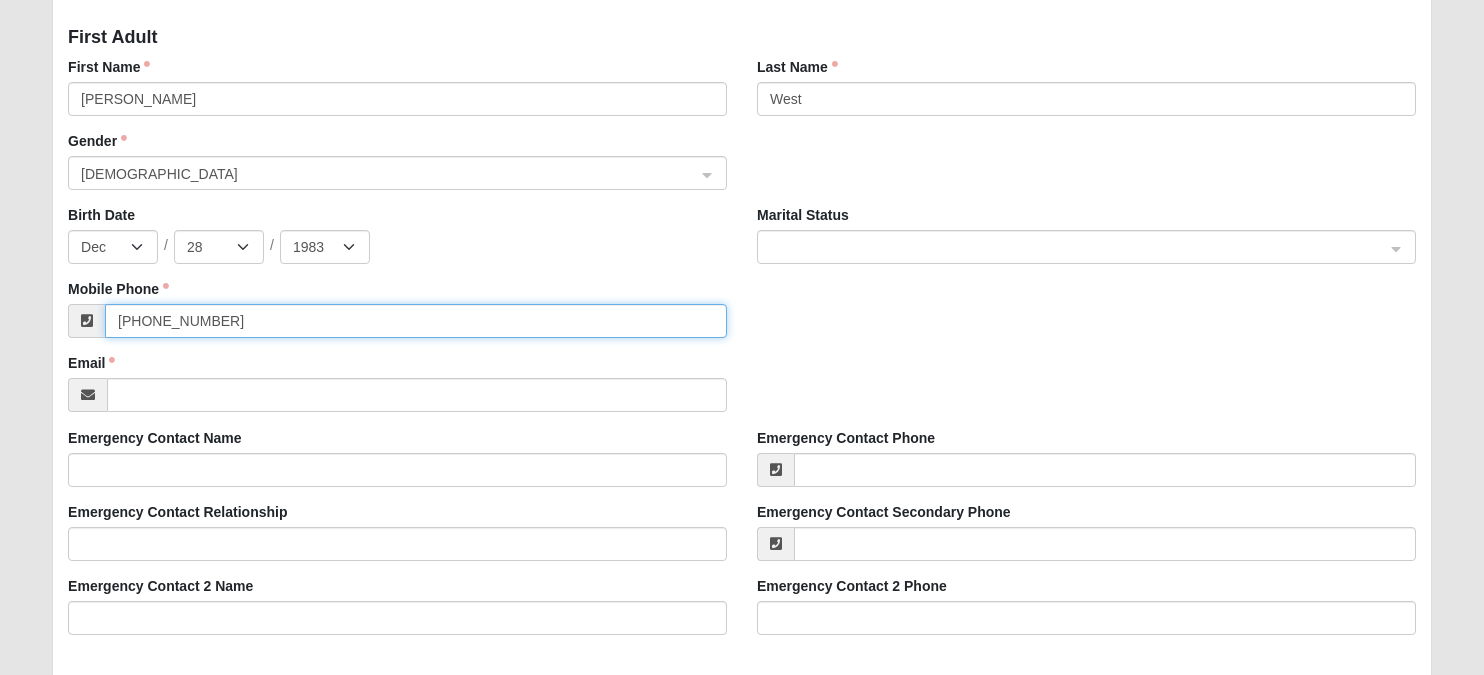 type on "[PHONE_NUMBER]" 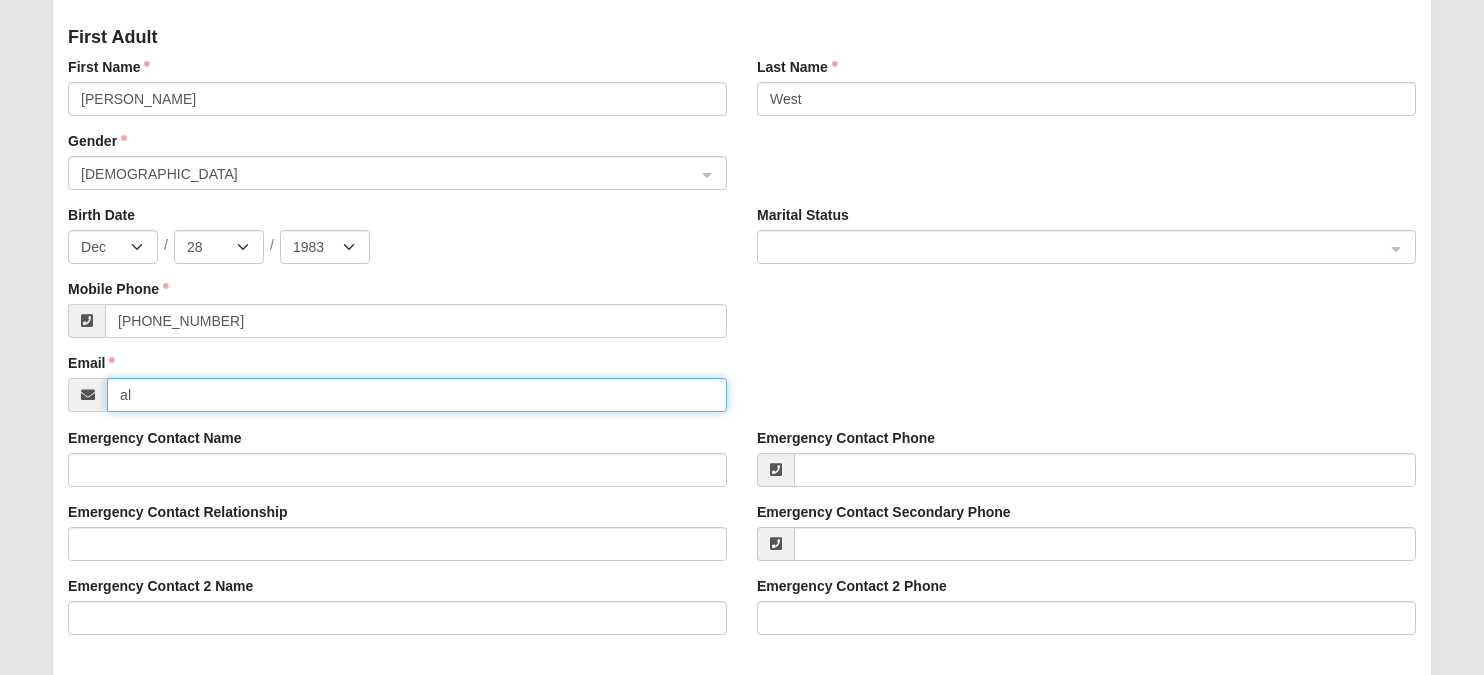 type on "a" 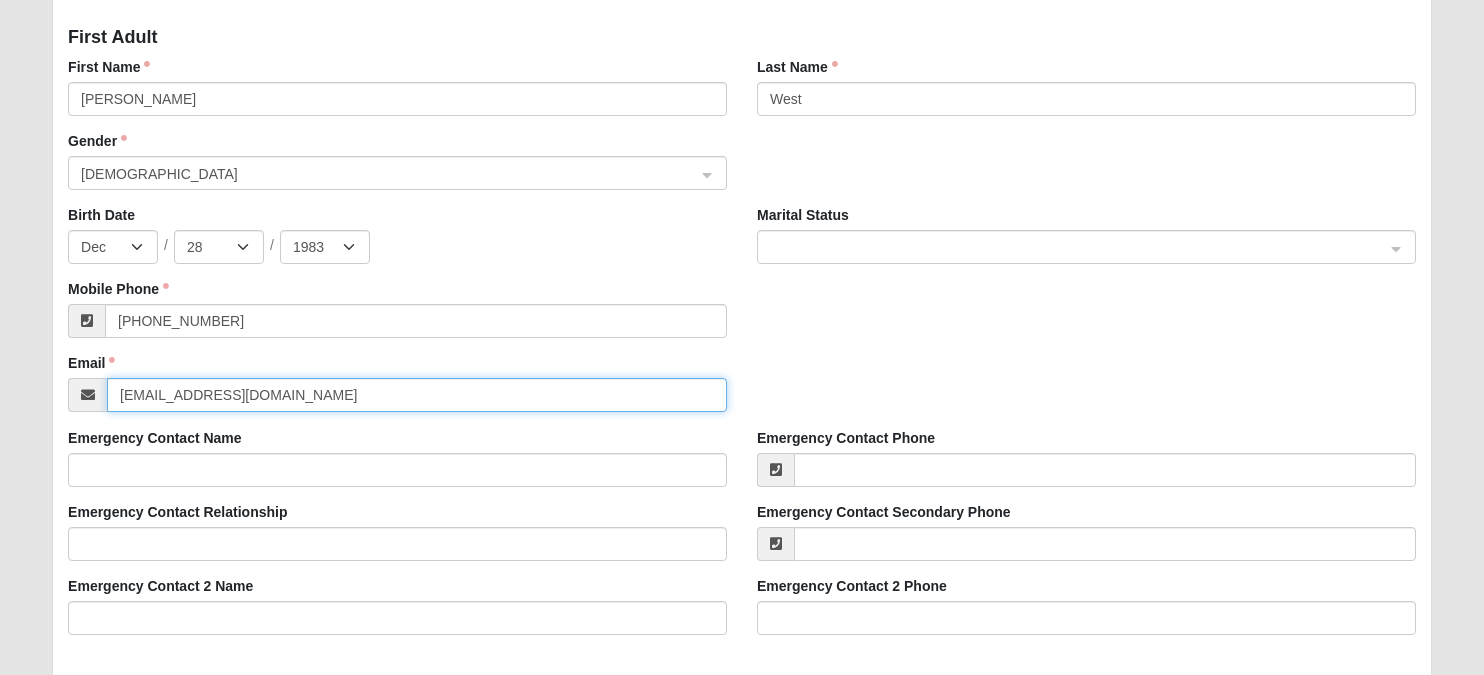 type on "[EMAIL_ADDRESS][DOMAIN_NAME]" 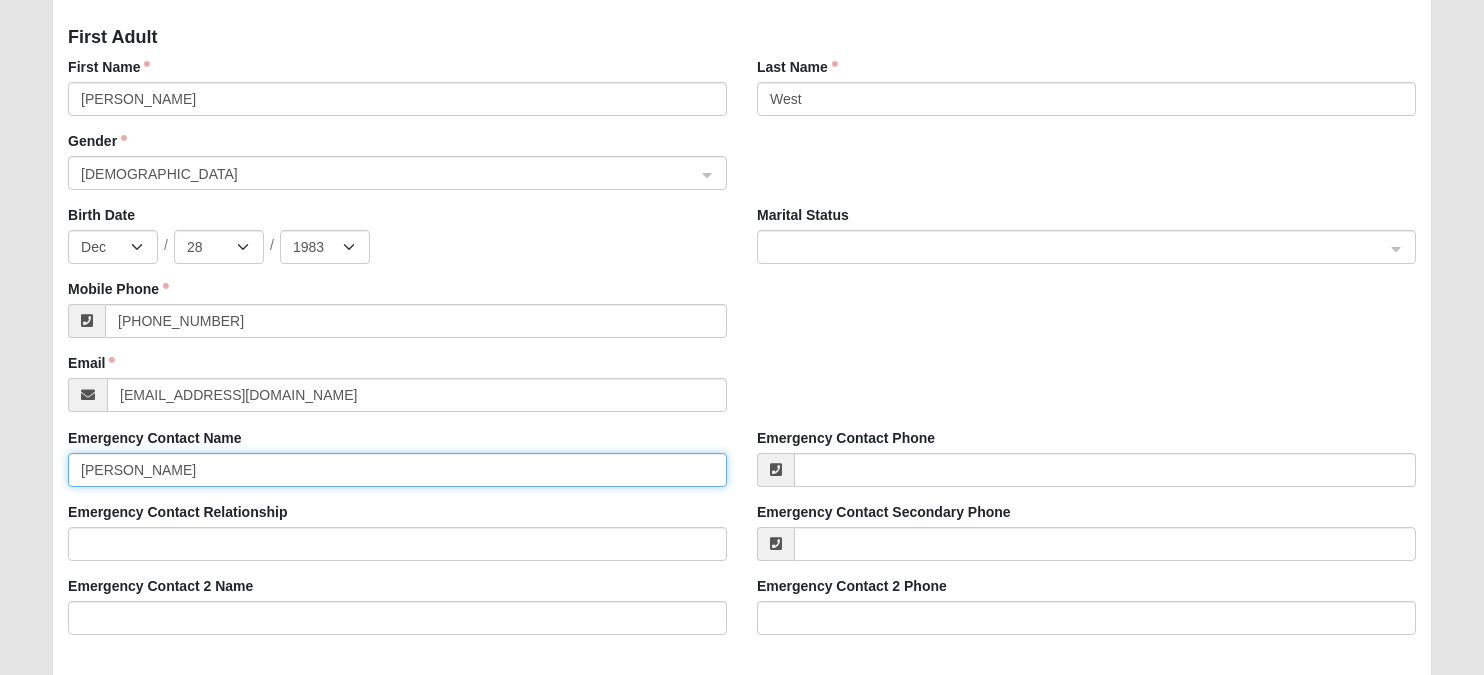 type on "Loretta Lind" 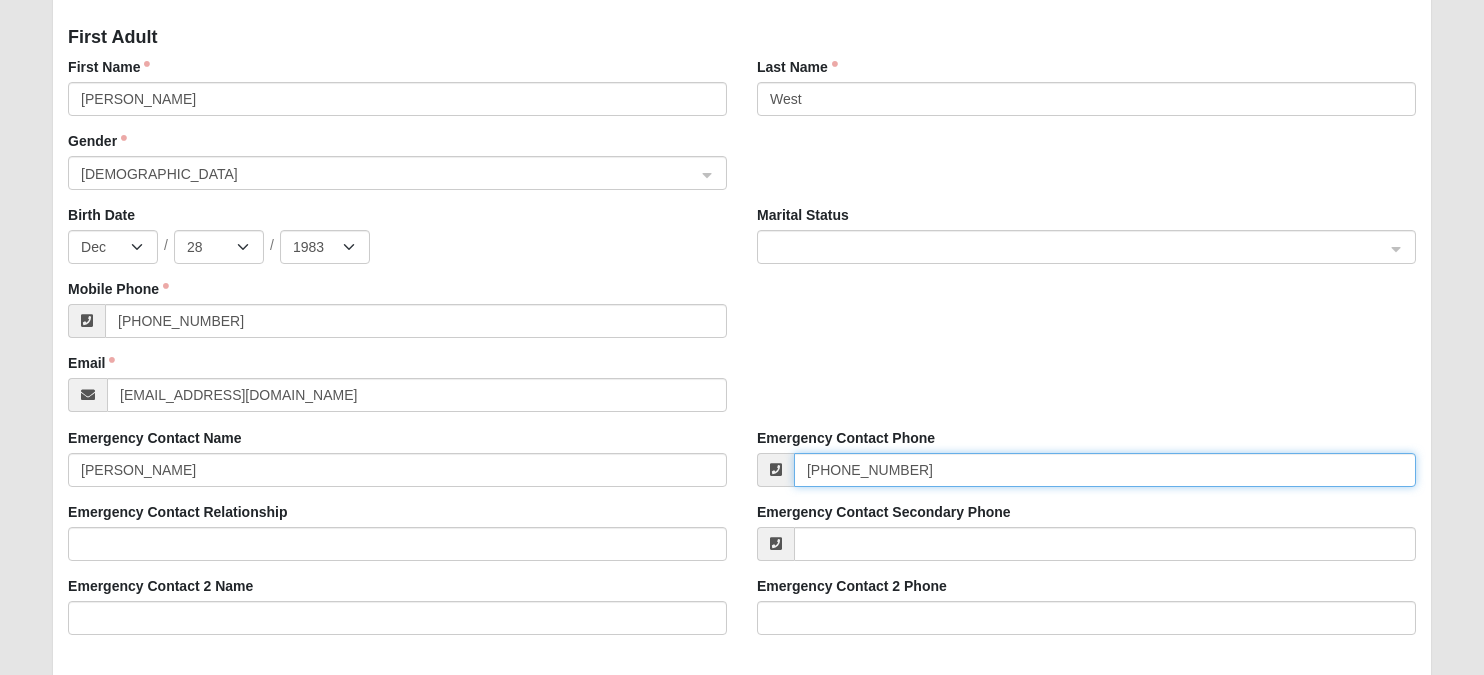 type on "(905) 626-0407" 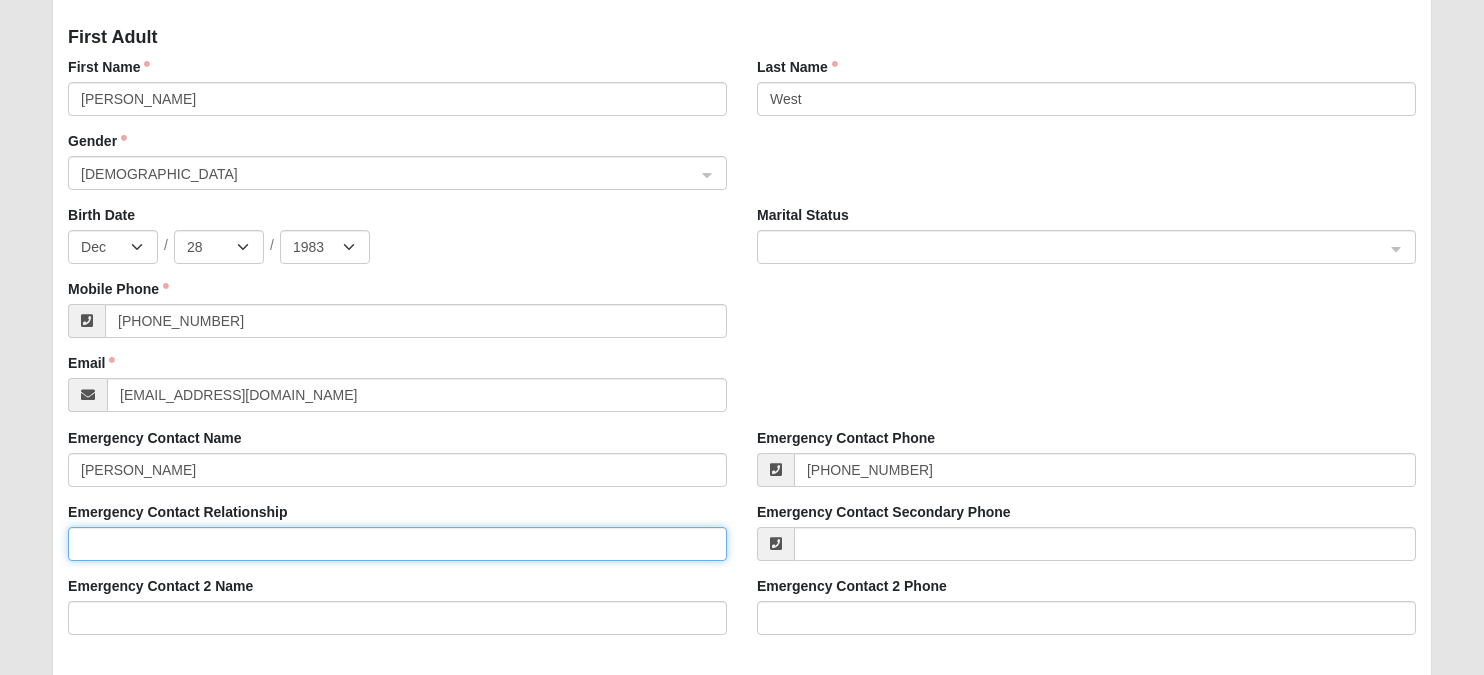 click on "Emergency Contact Relationship" 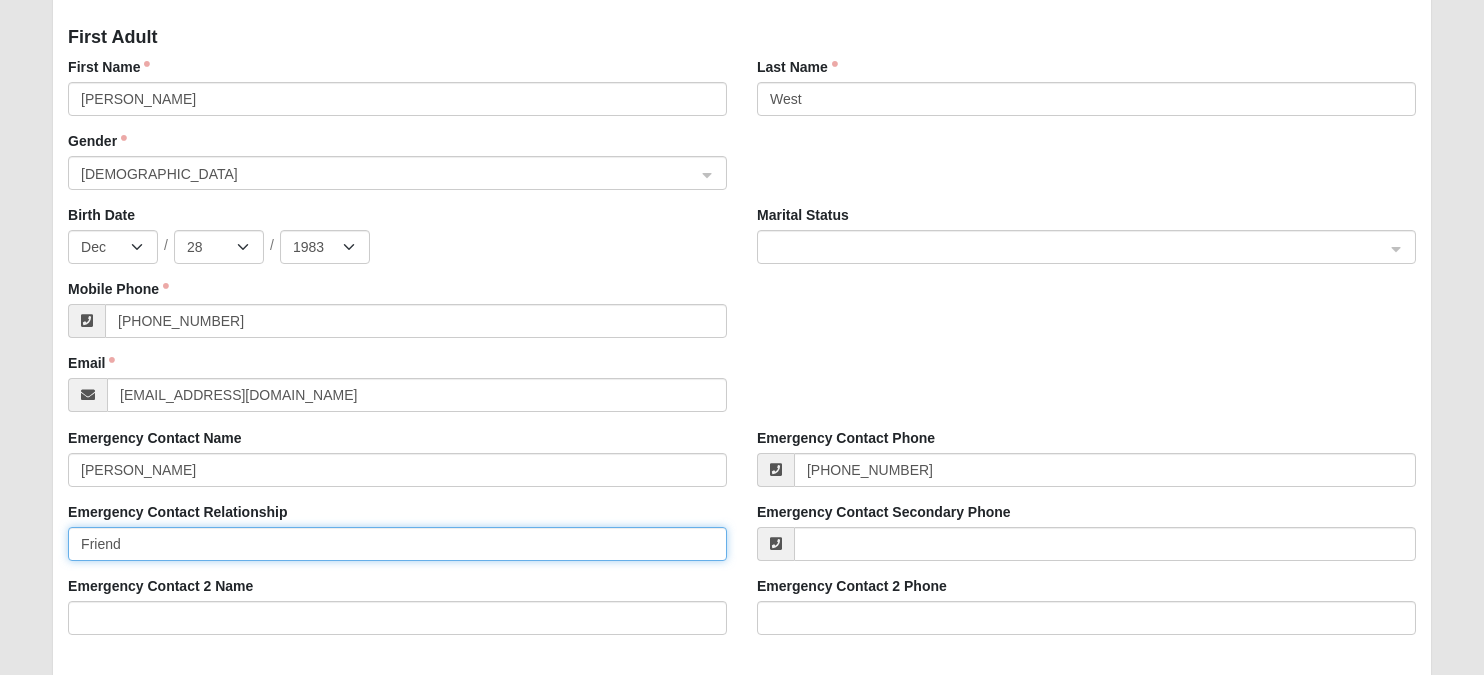 scroll, scrollTop: 501, scrollLeft: 0, axis: vertical 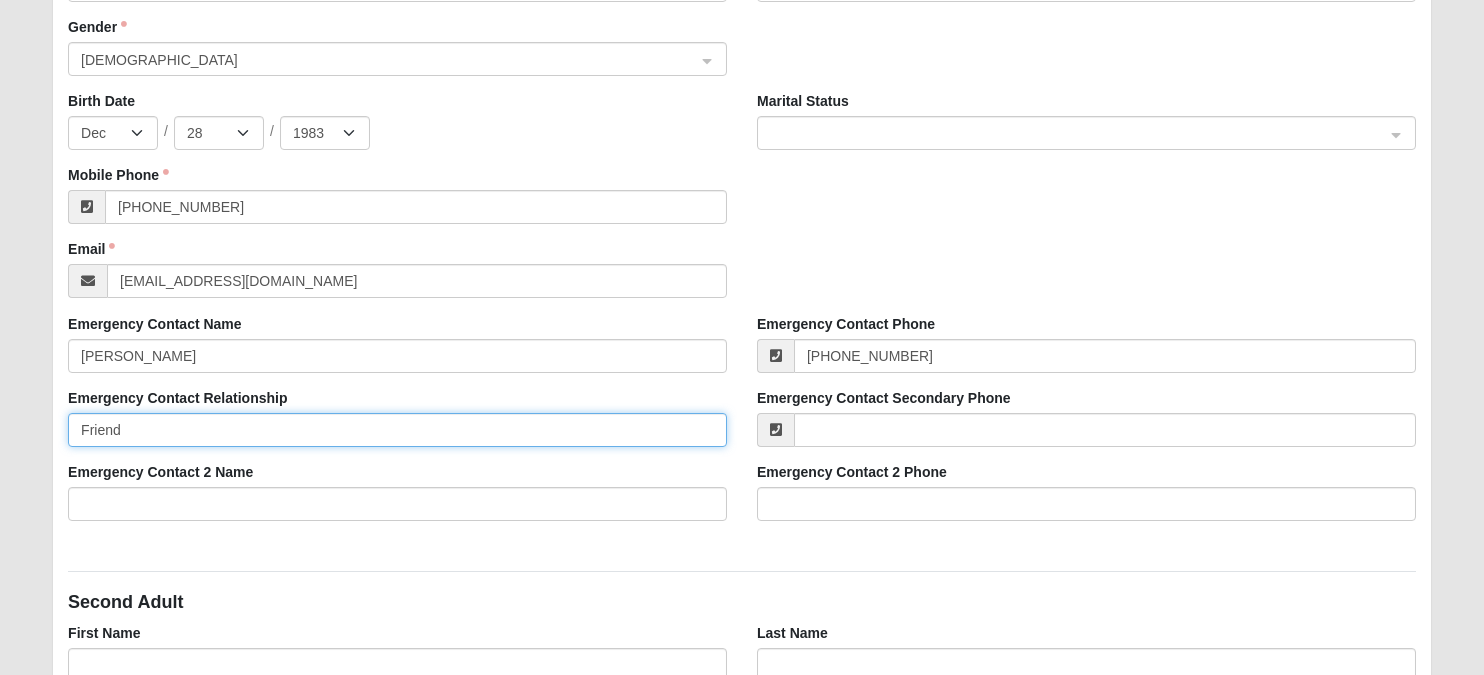 type on "Friend" 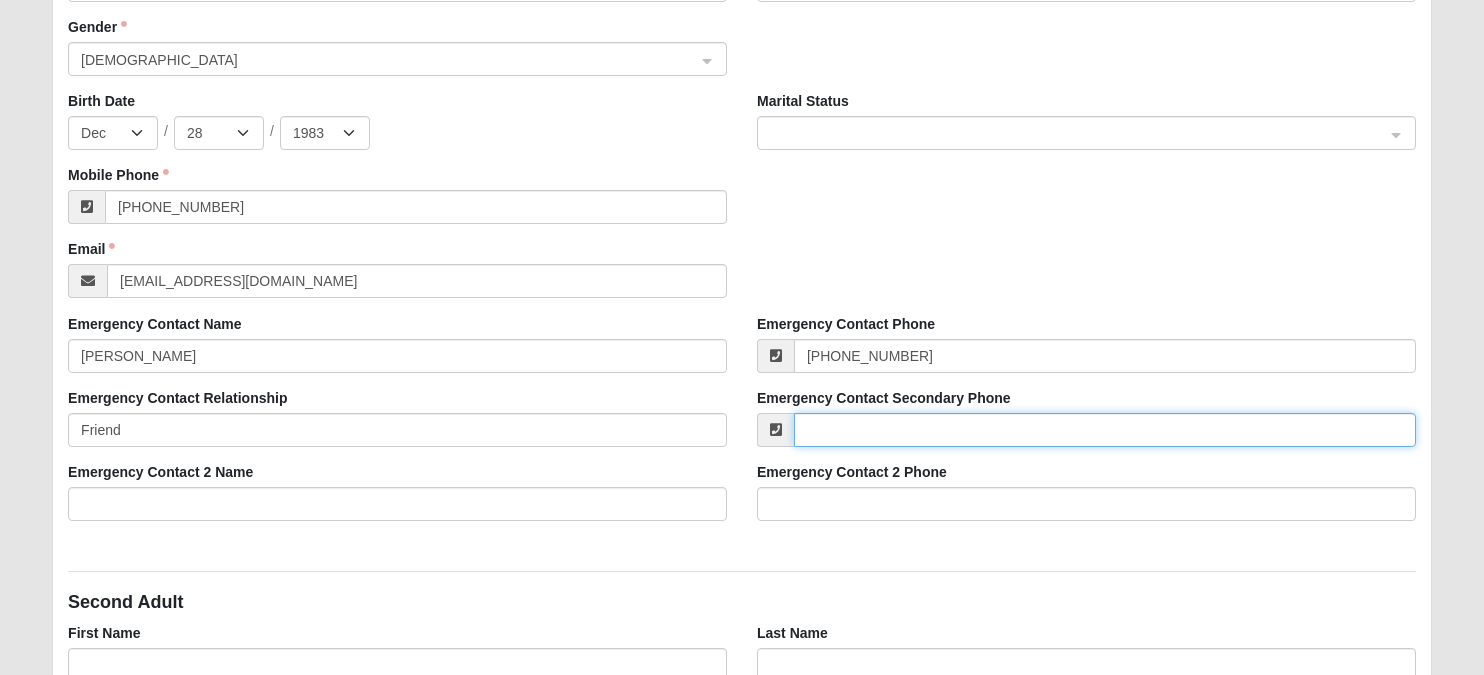 click on "Emergency Contact Secondary Phone" at bounding box center (1105, 430) 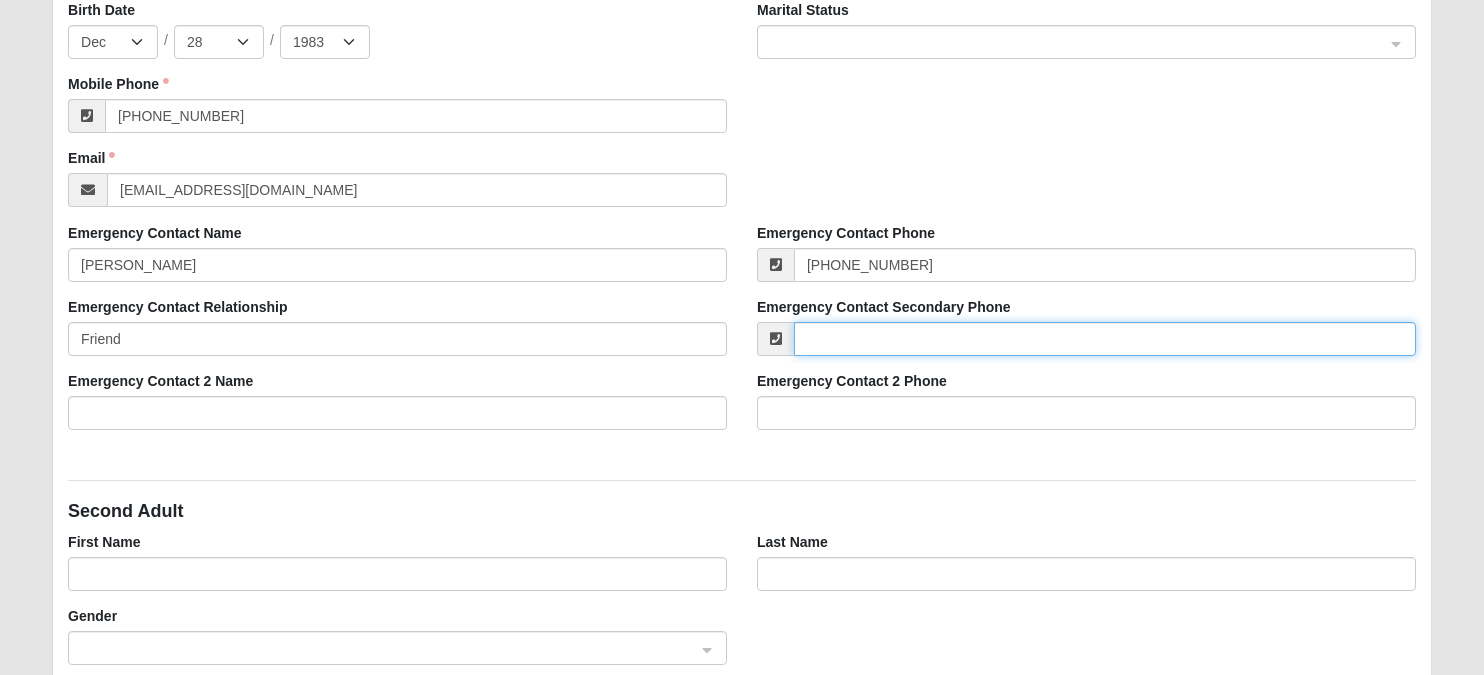 scroll, scrollTop: 596, scrollLeft: 0, axis: vertical 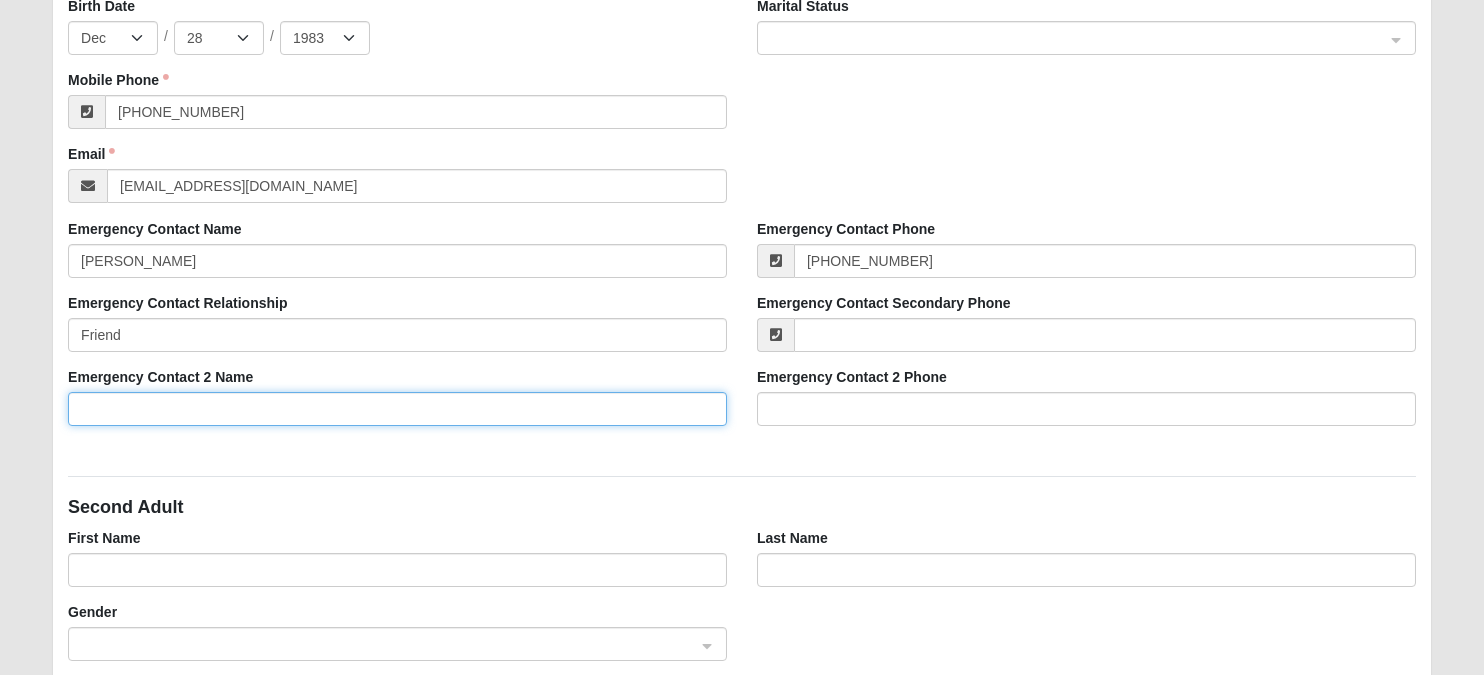 click on "Emergency Contact 2 Name" 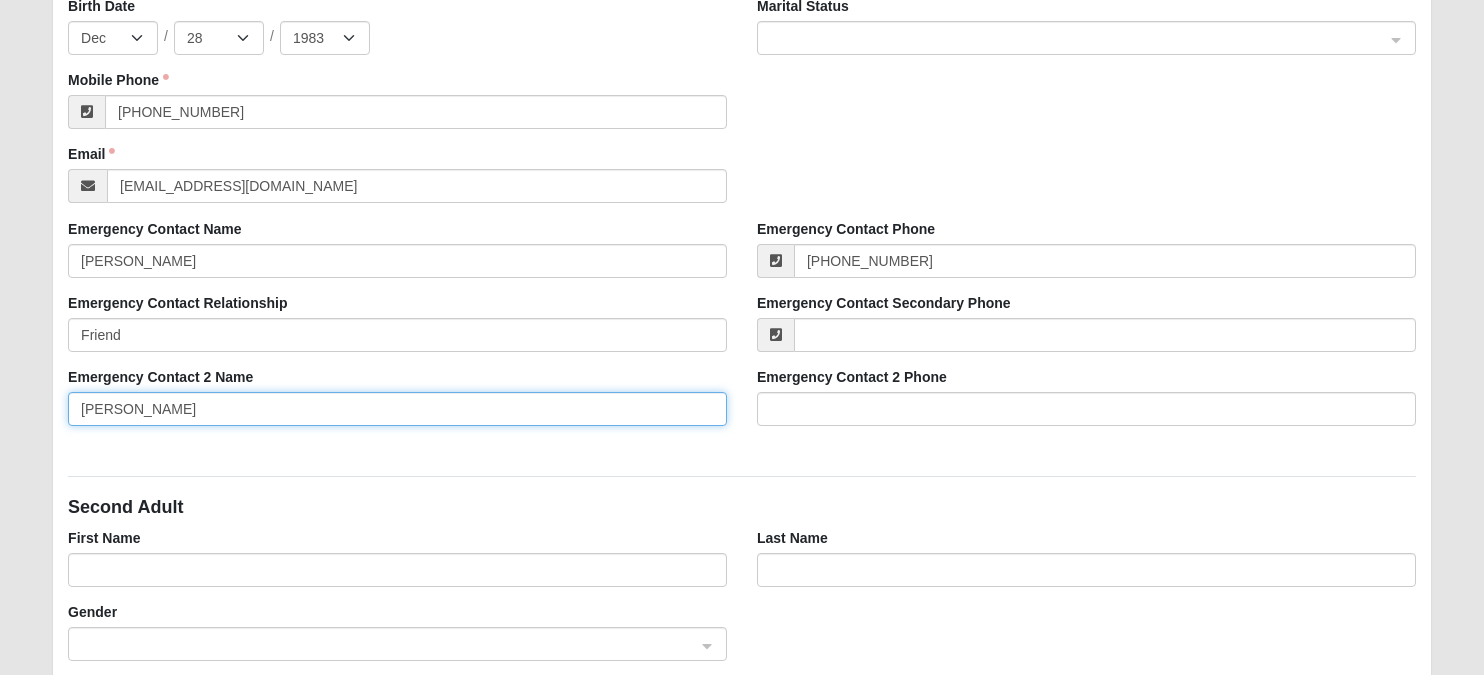type on "Karen West" 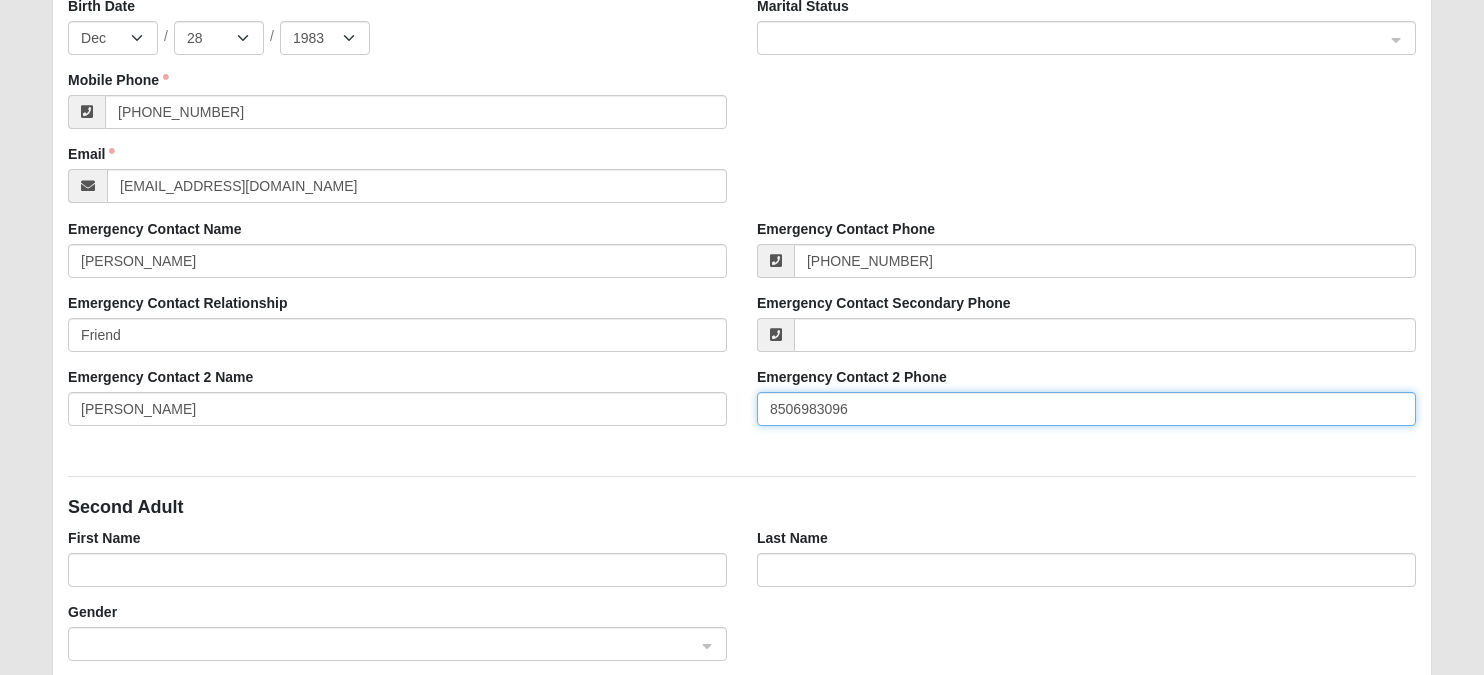 type on "8506983096" 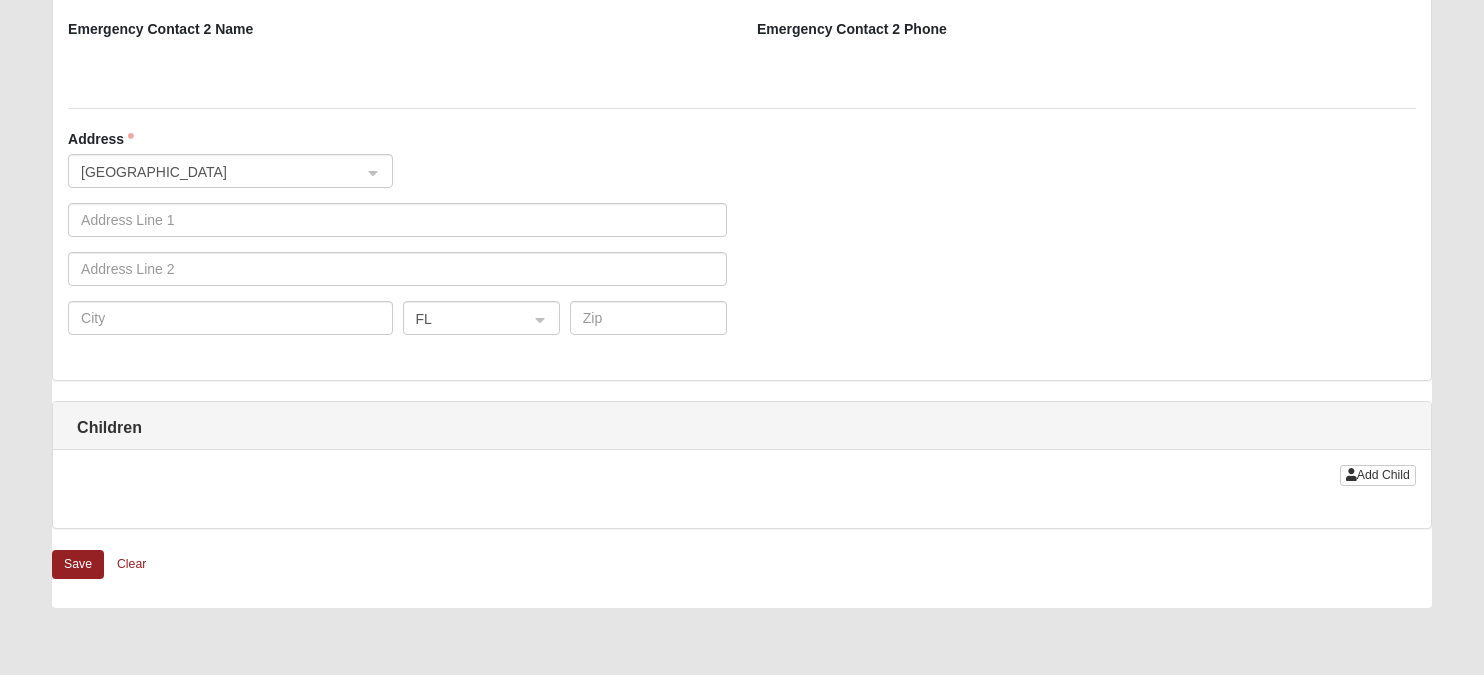 scroll, scrollTop: 1615, scrollLeft: 0, axis: vertical 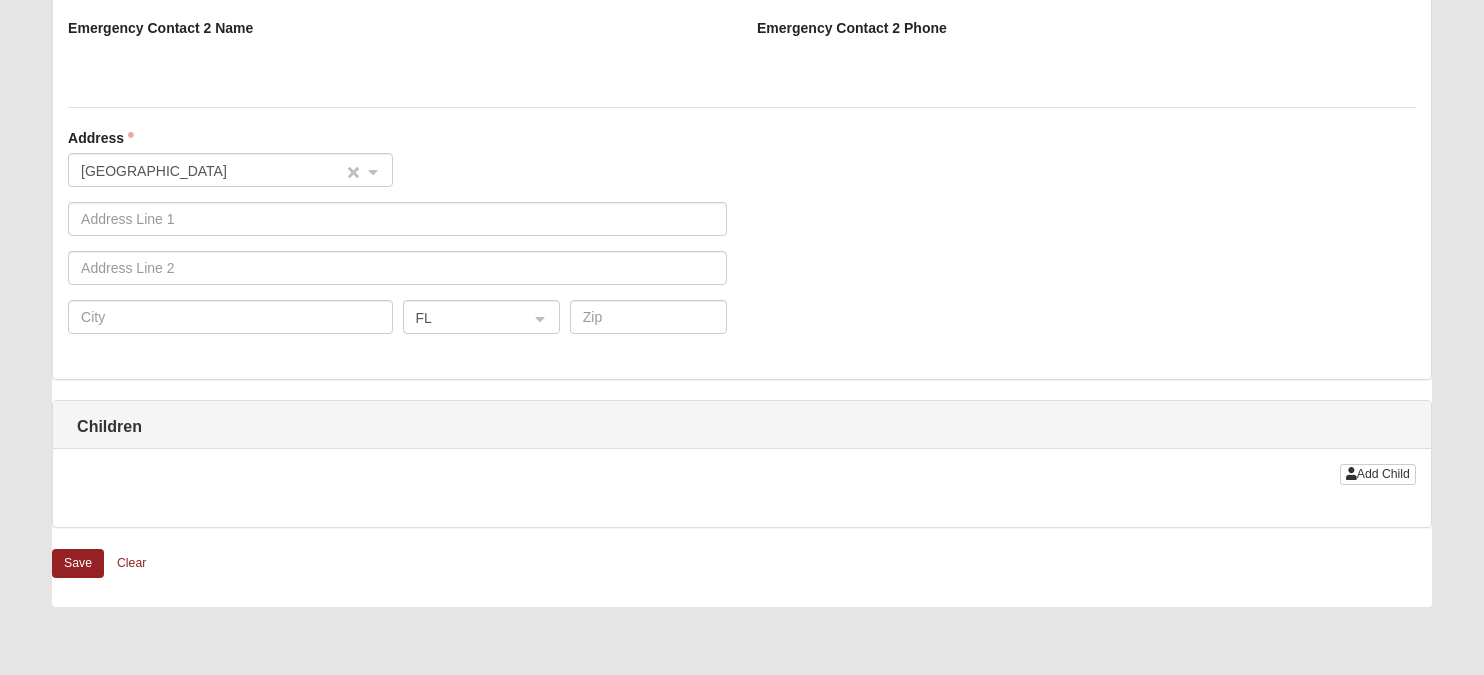 click on "United States" 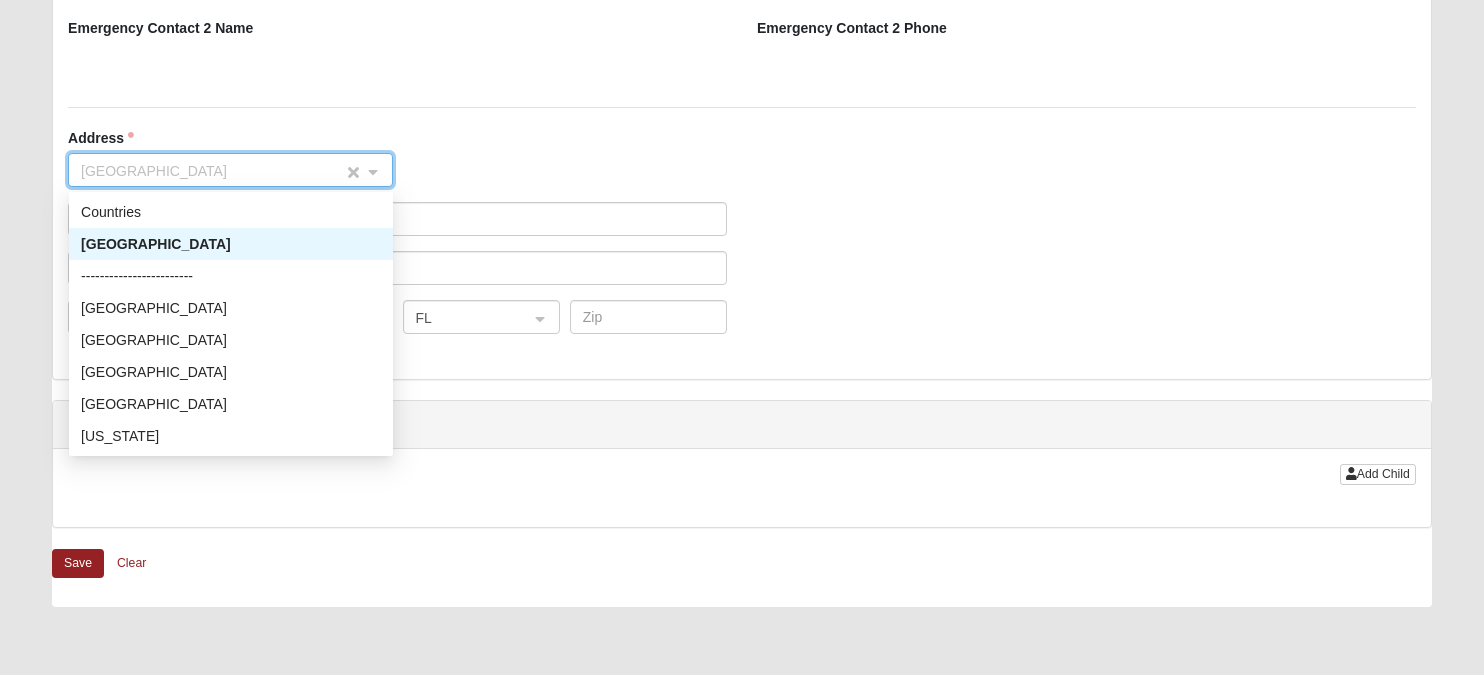 click on "United States" 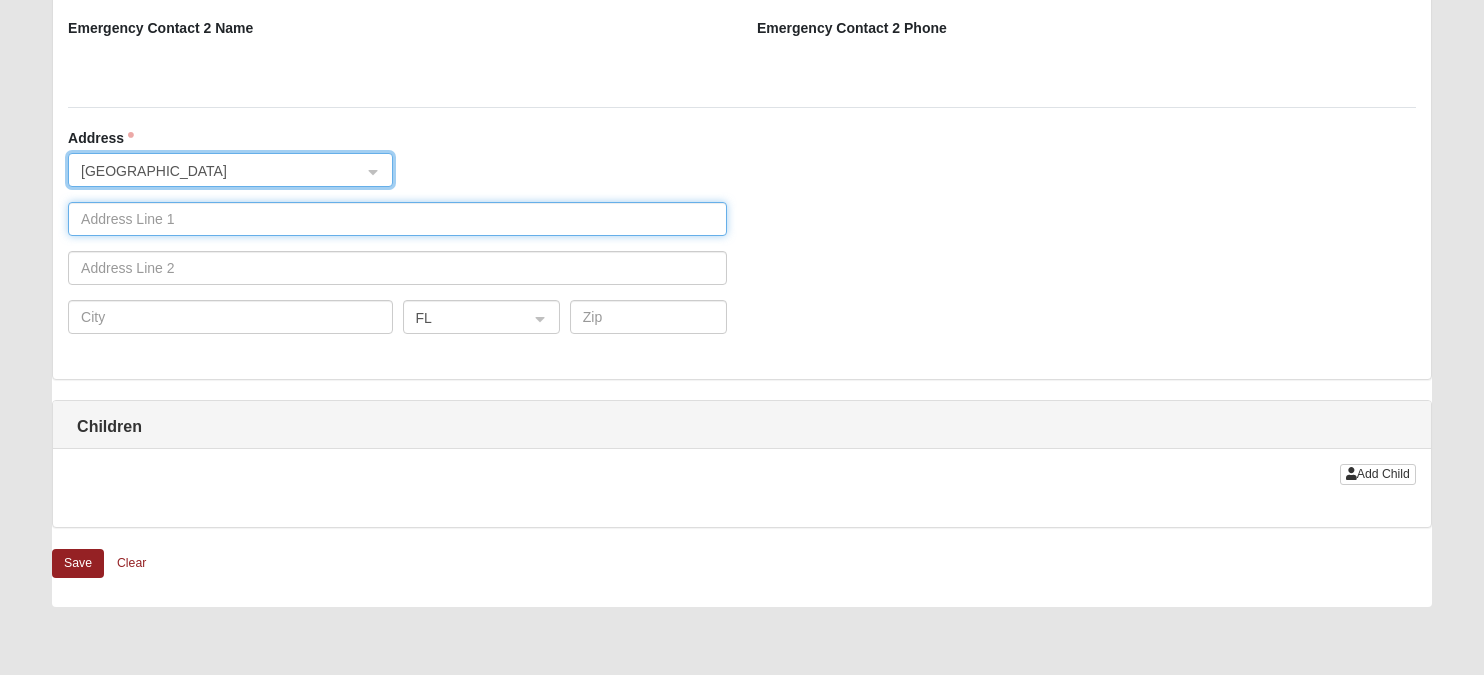 click 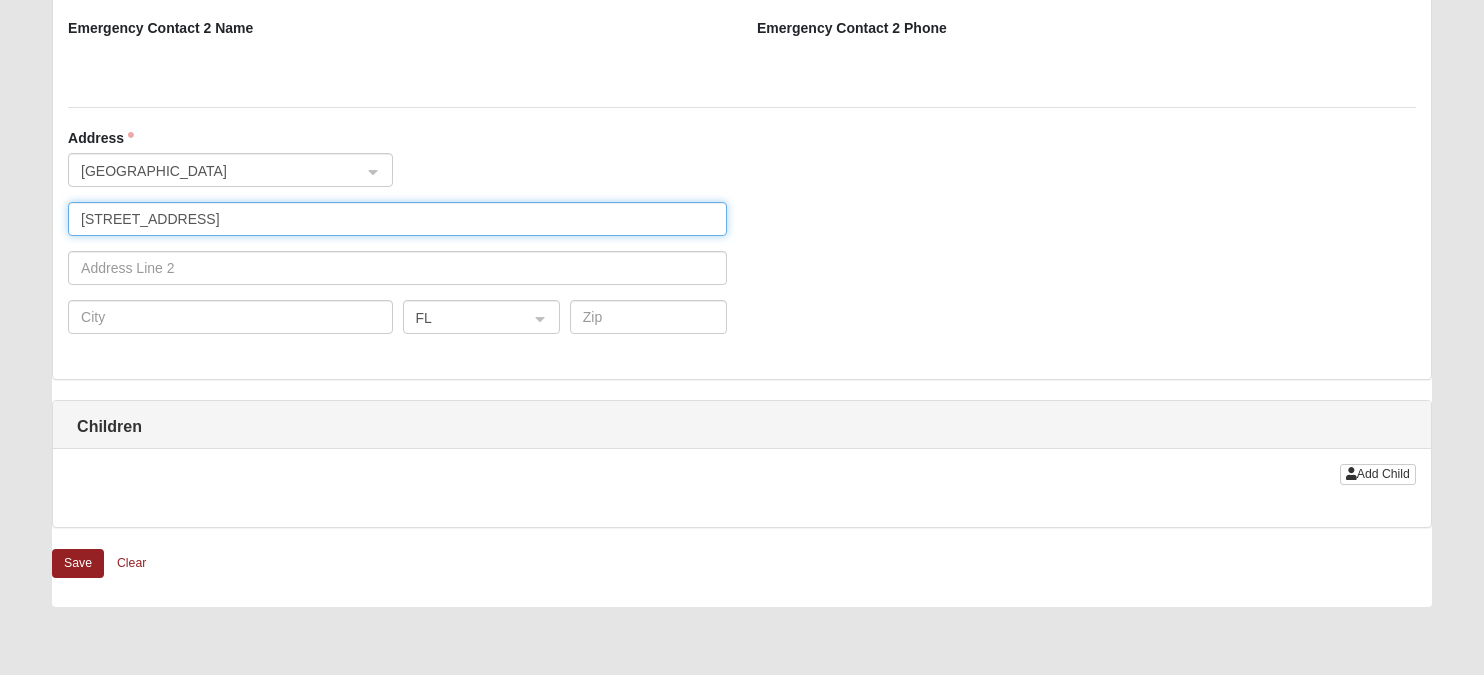 type on "3015 Cypress Creek Dr E" 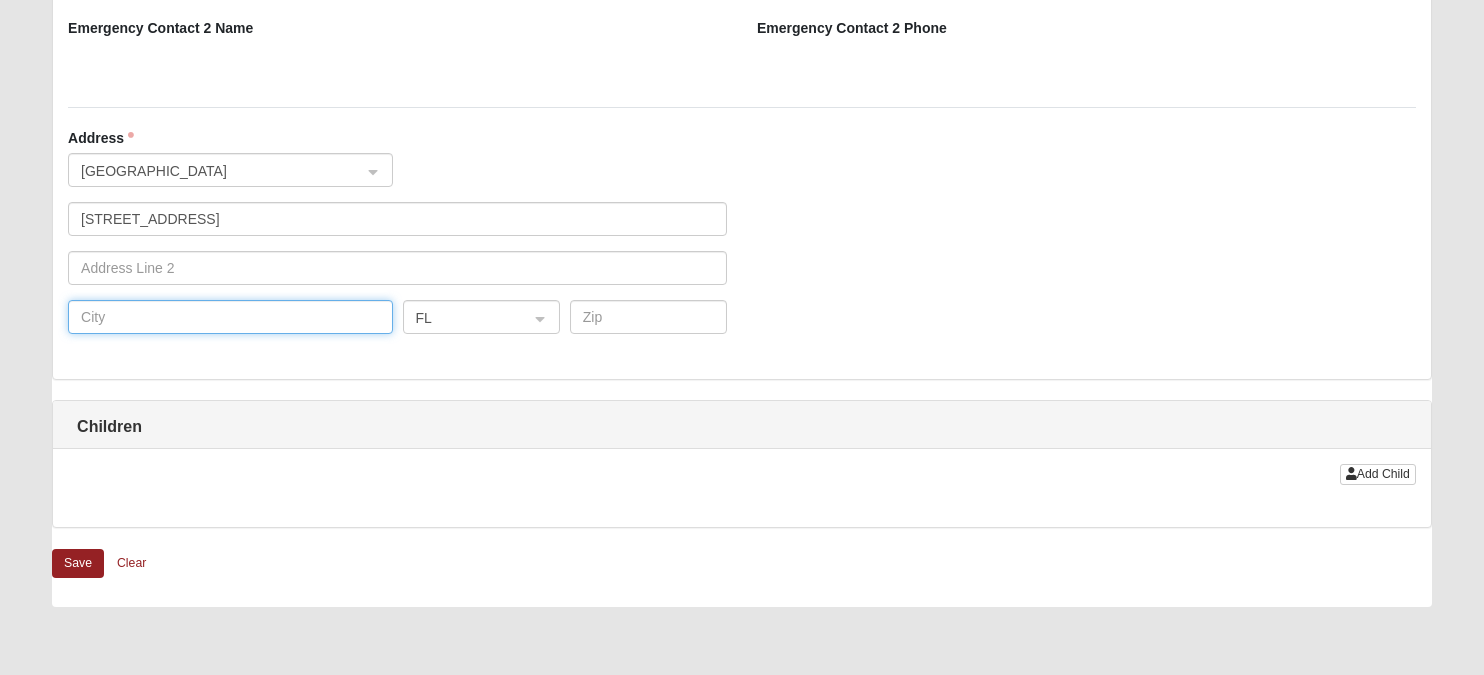 type on "P" 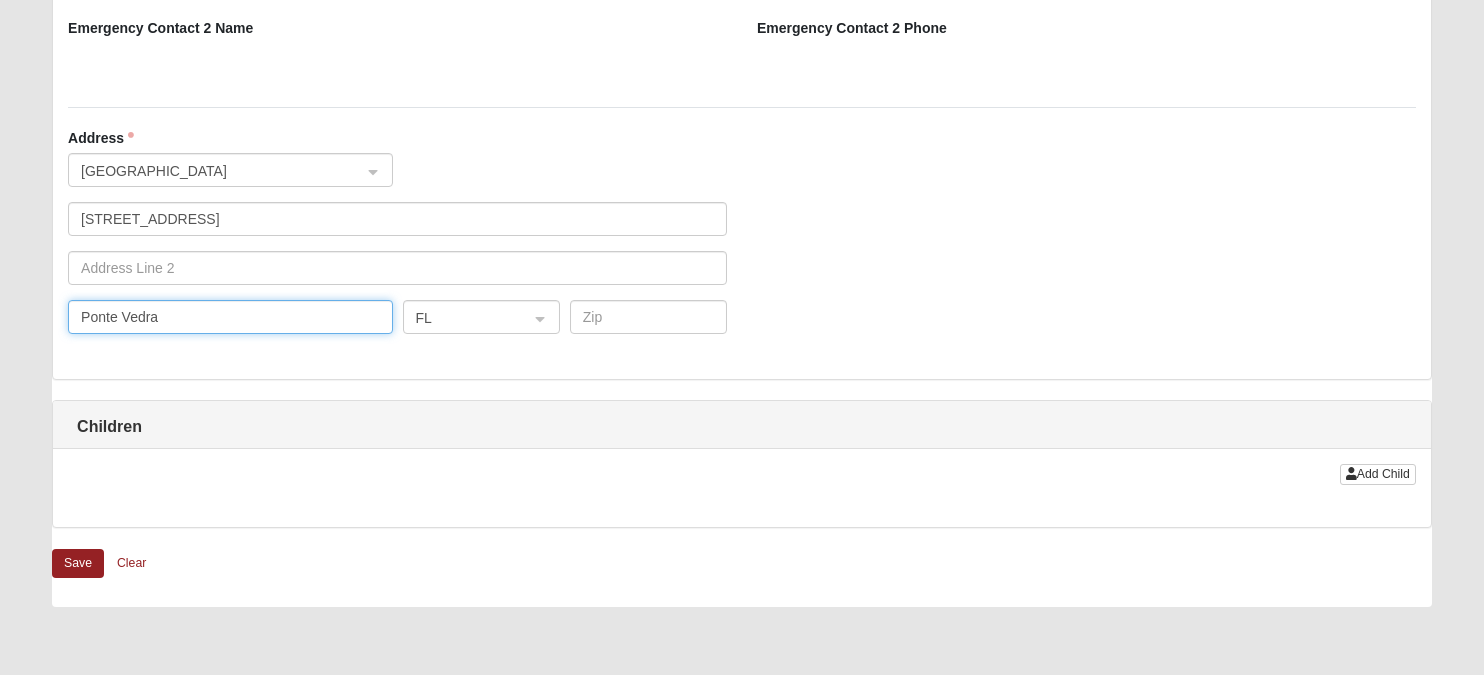 type on "Ponte Vedra" 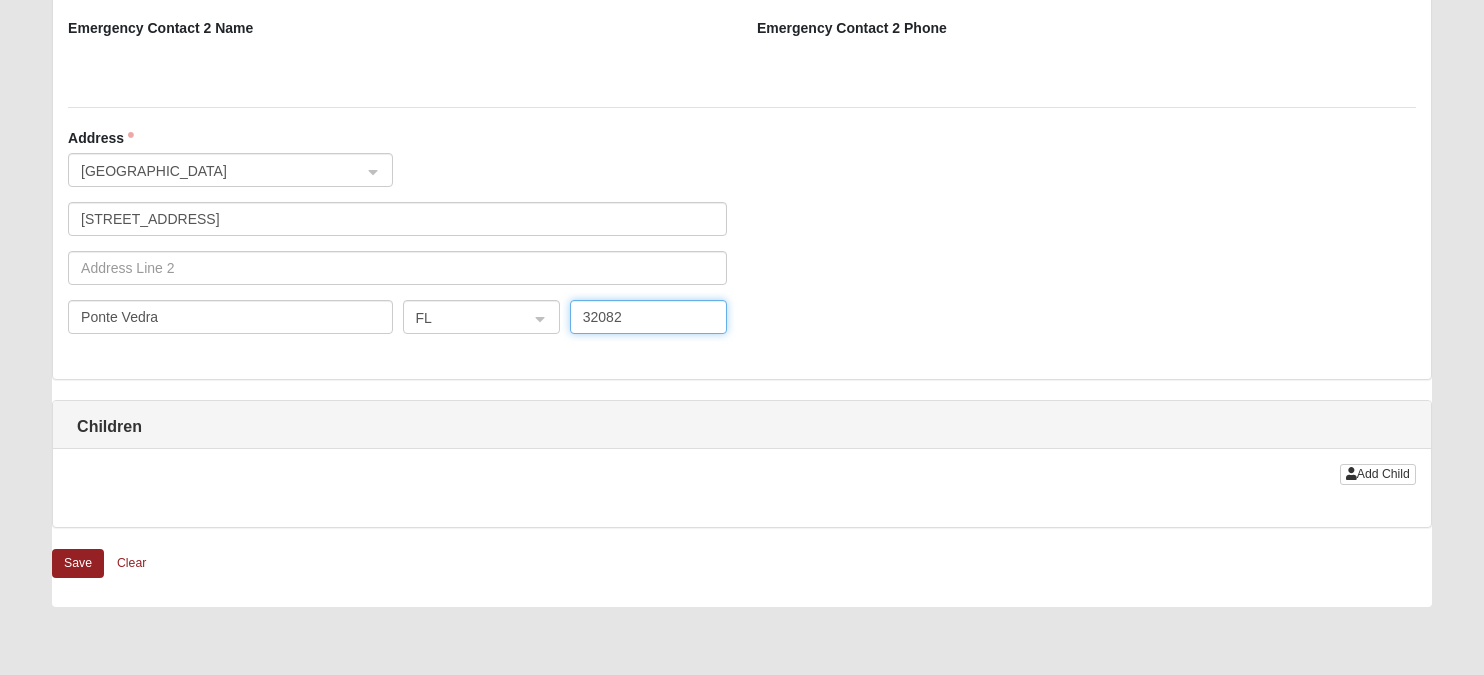 type on "32082" 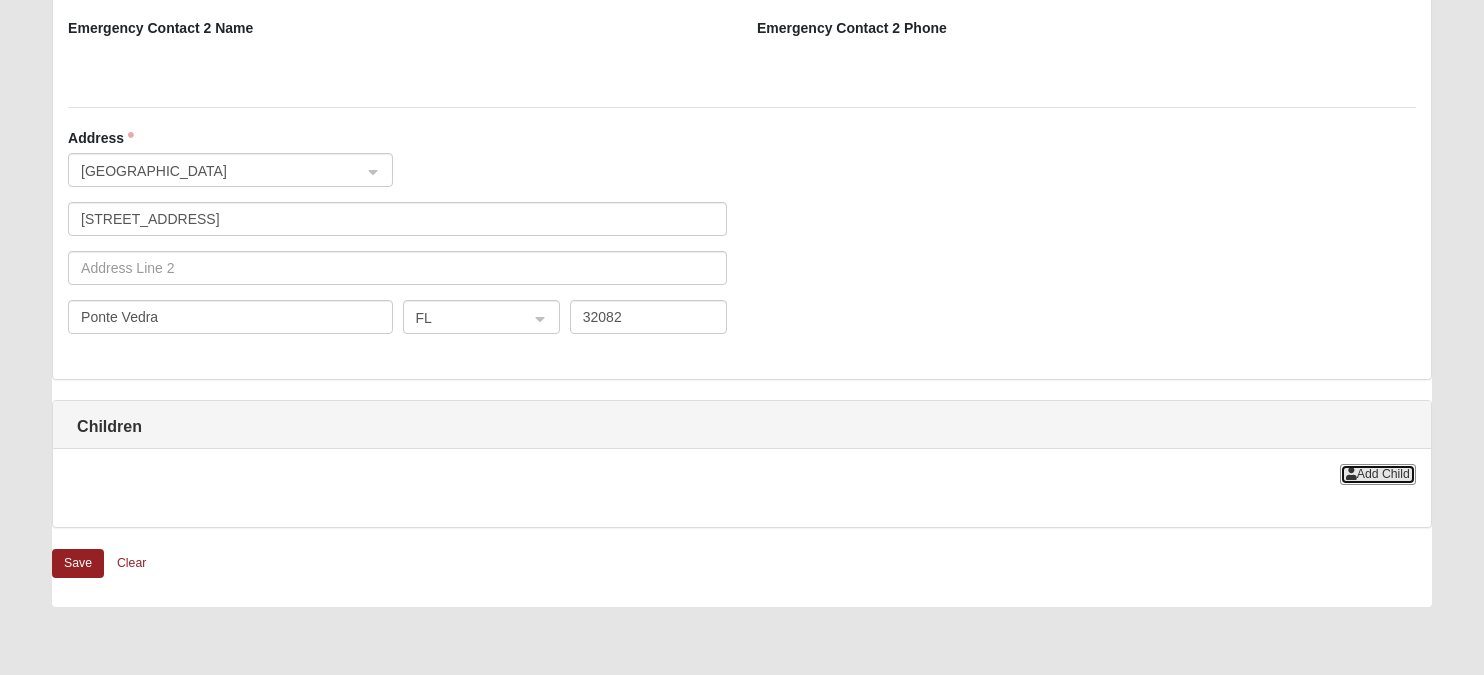 type 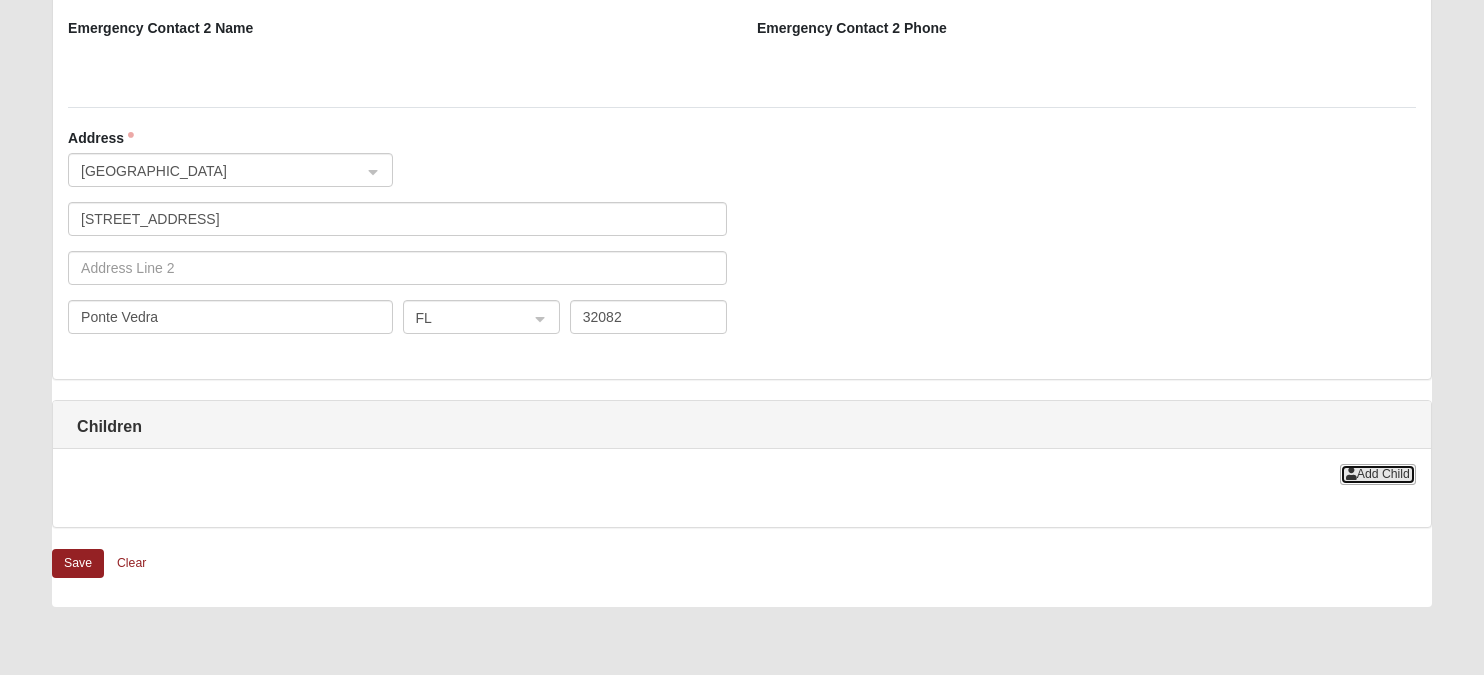 click on "Add Child" 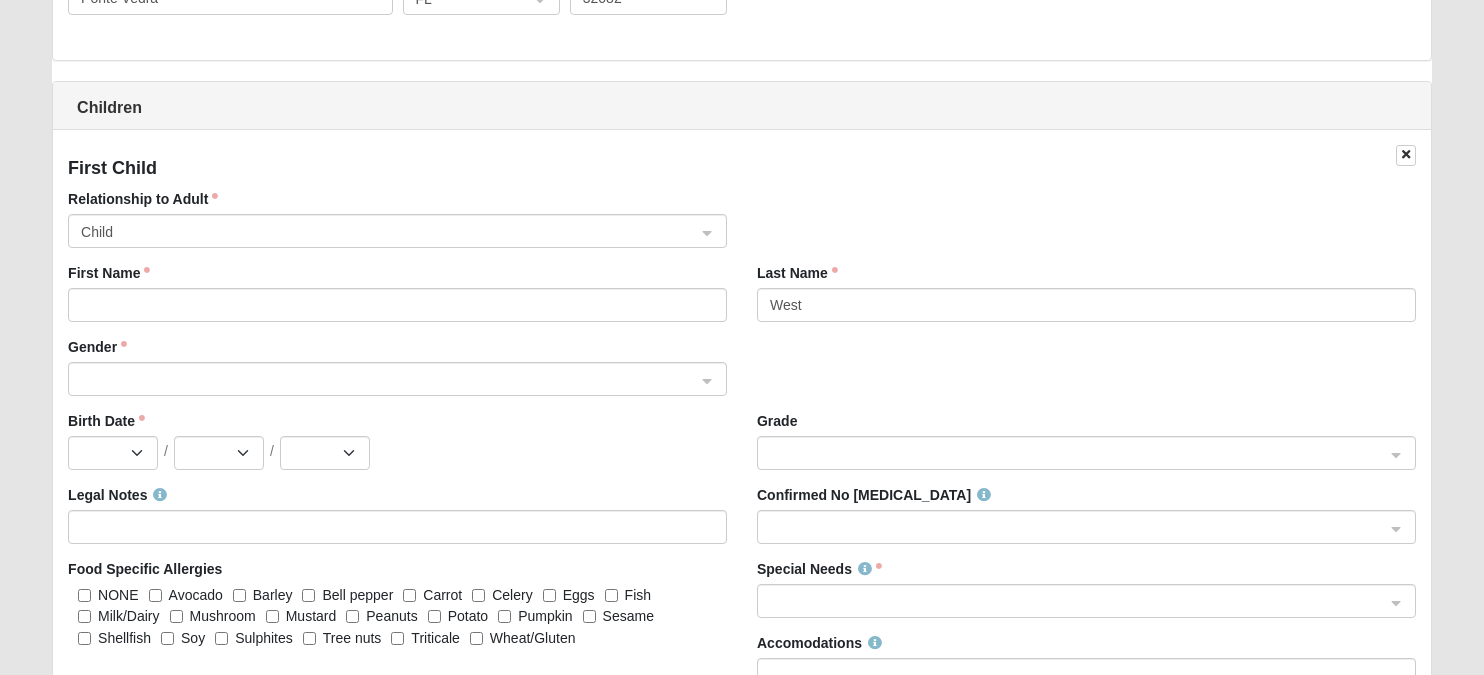 scroll, scrollTop: 1935, scrollLeft: 0, axis: vertical 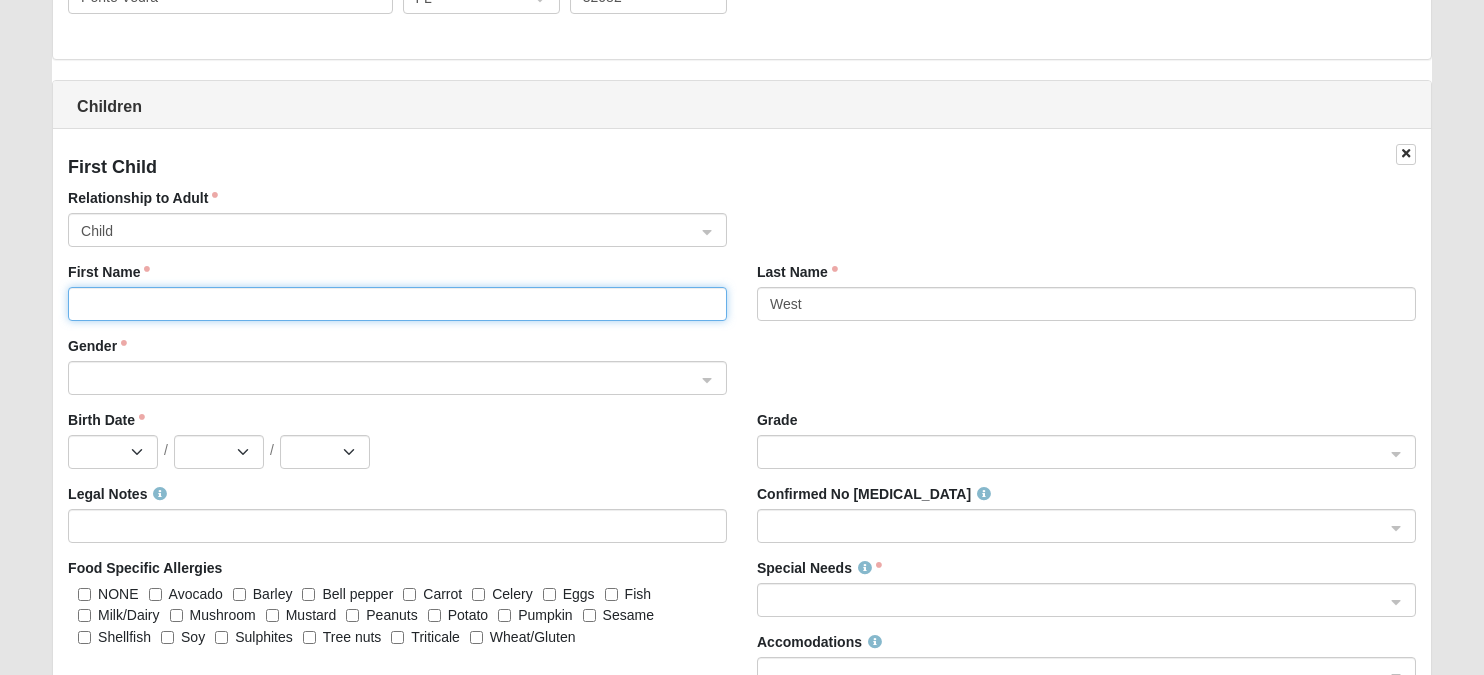 click on "First Name" 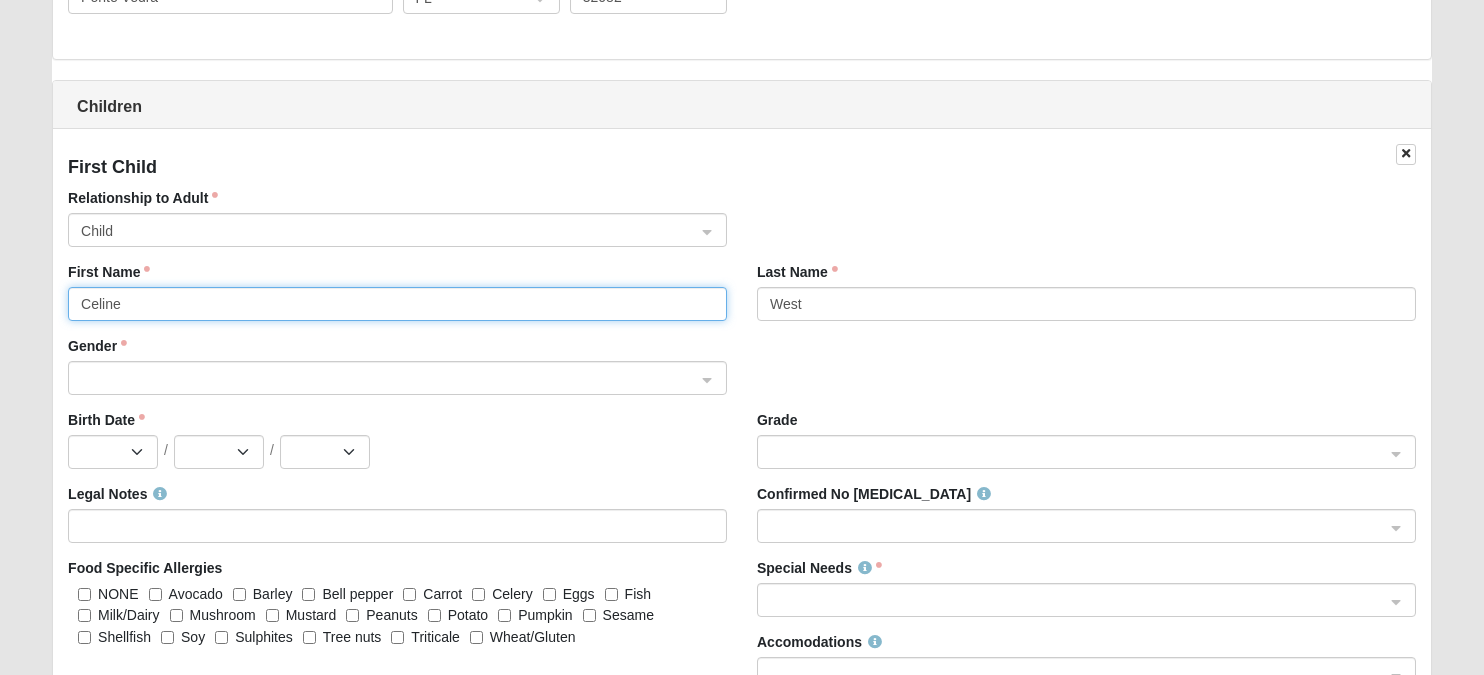 type on "Celine" 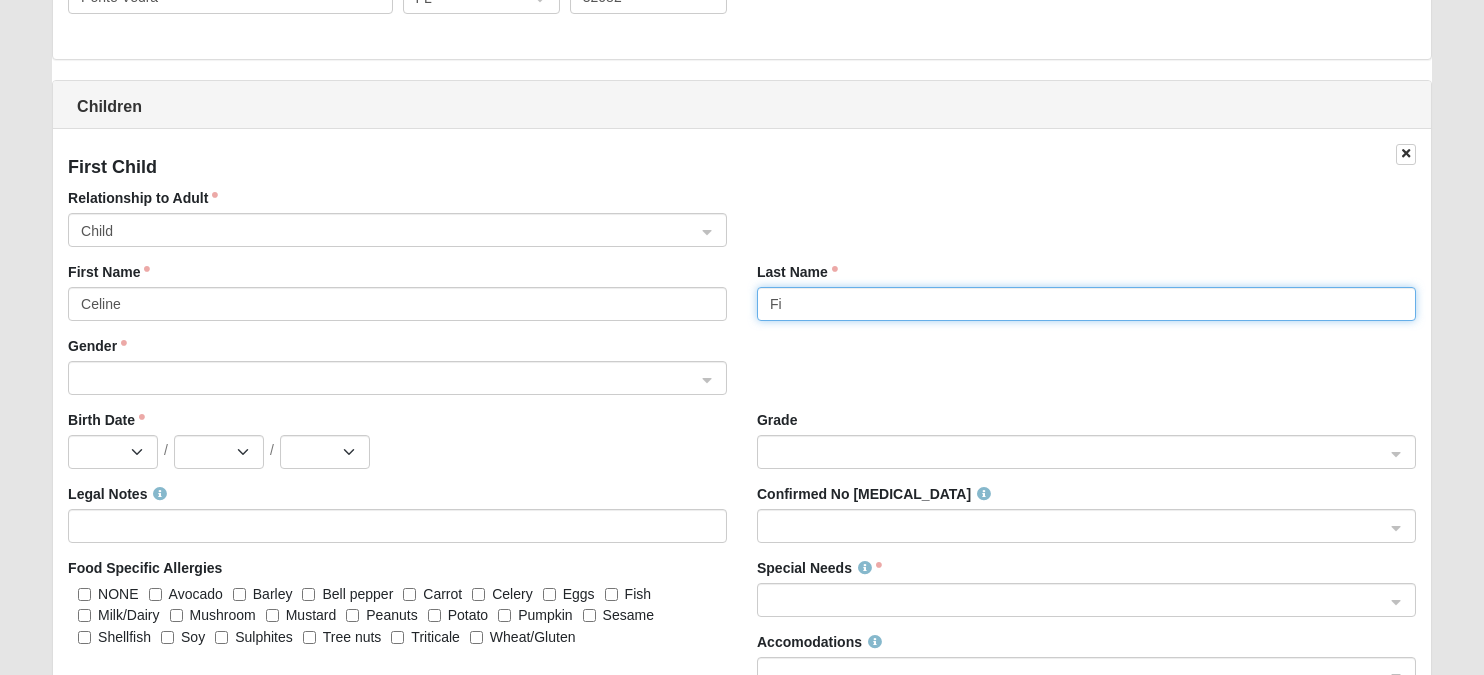 type on "F" 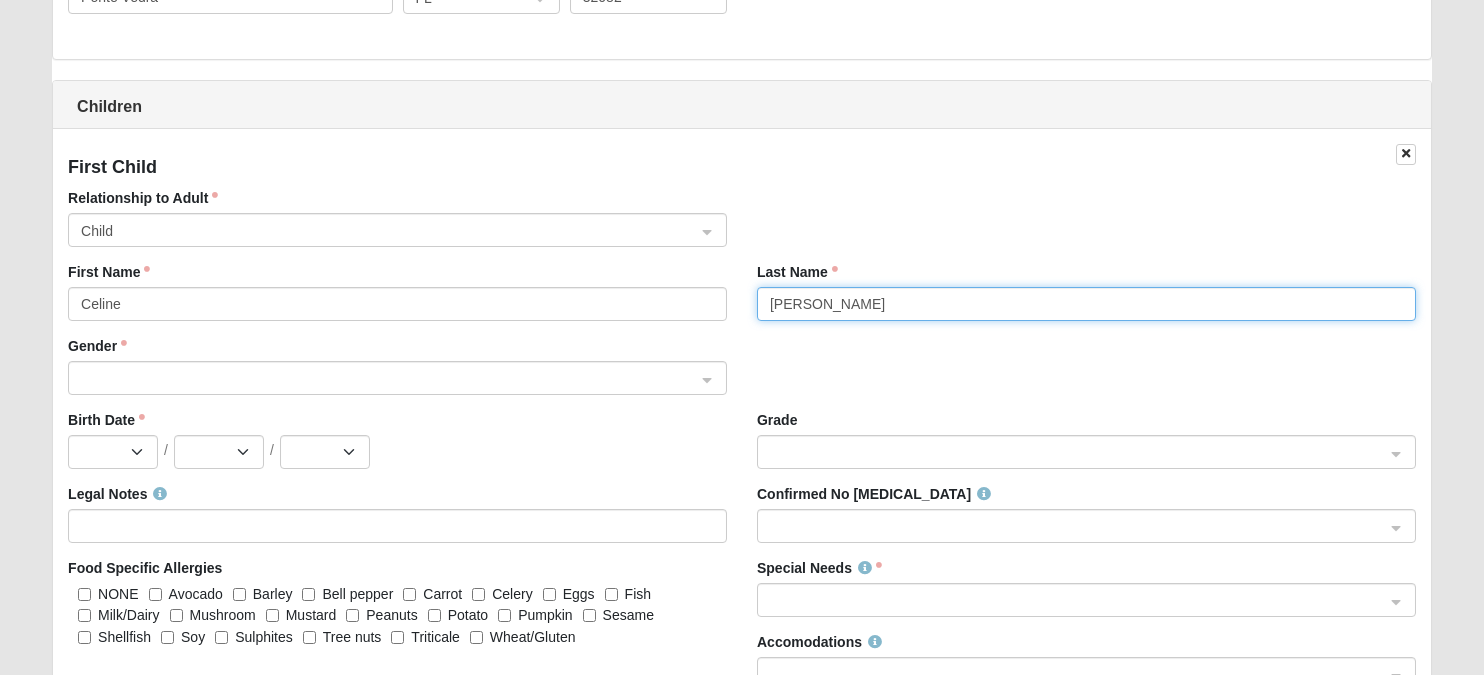 type on "[PERSON_NAME]" 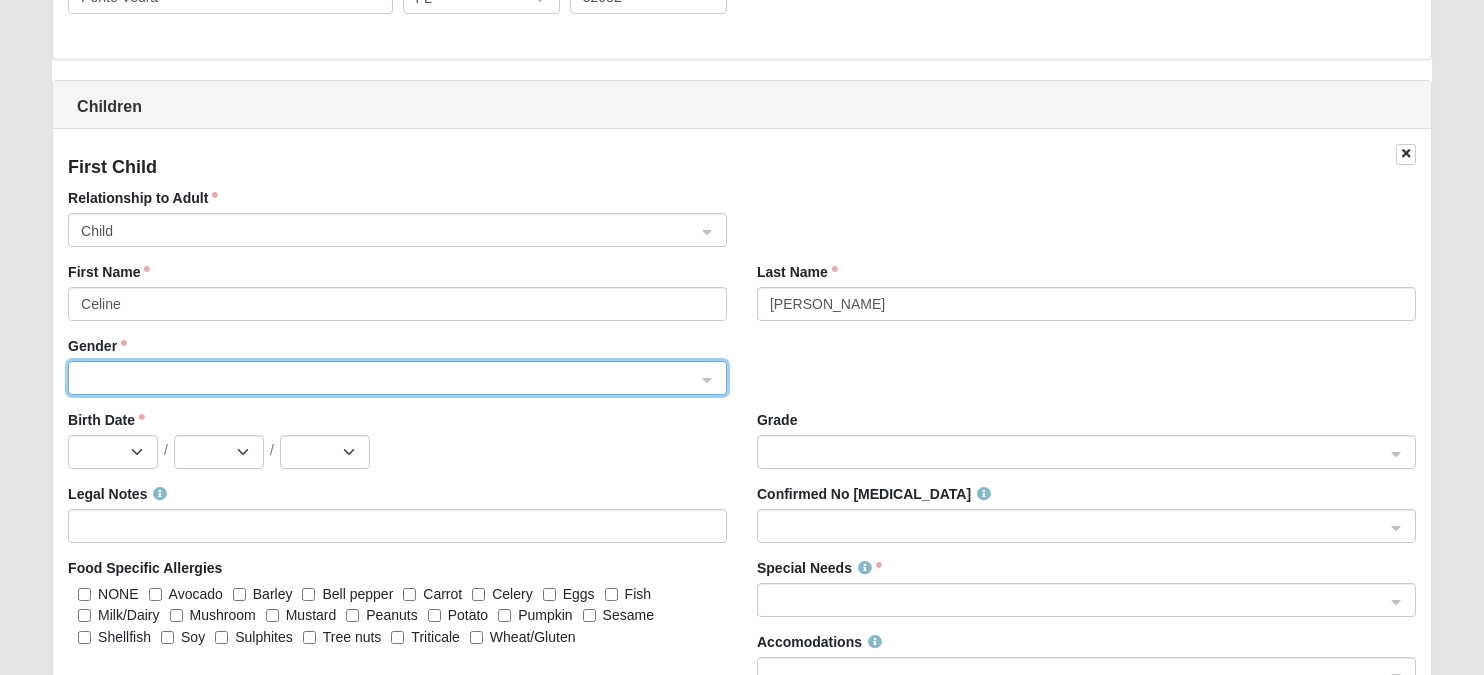 click 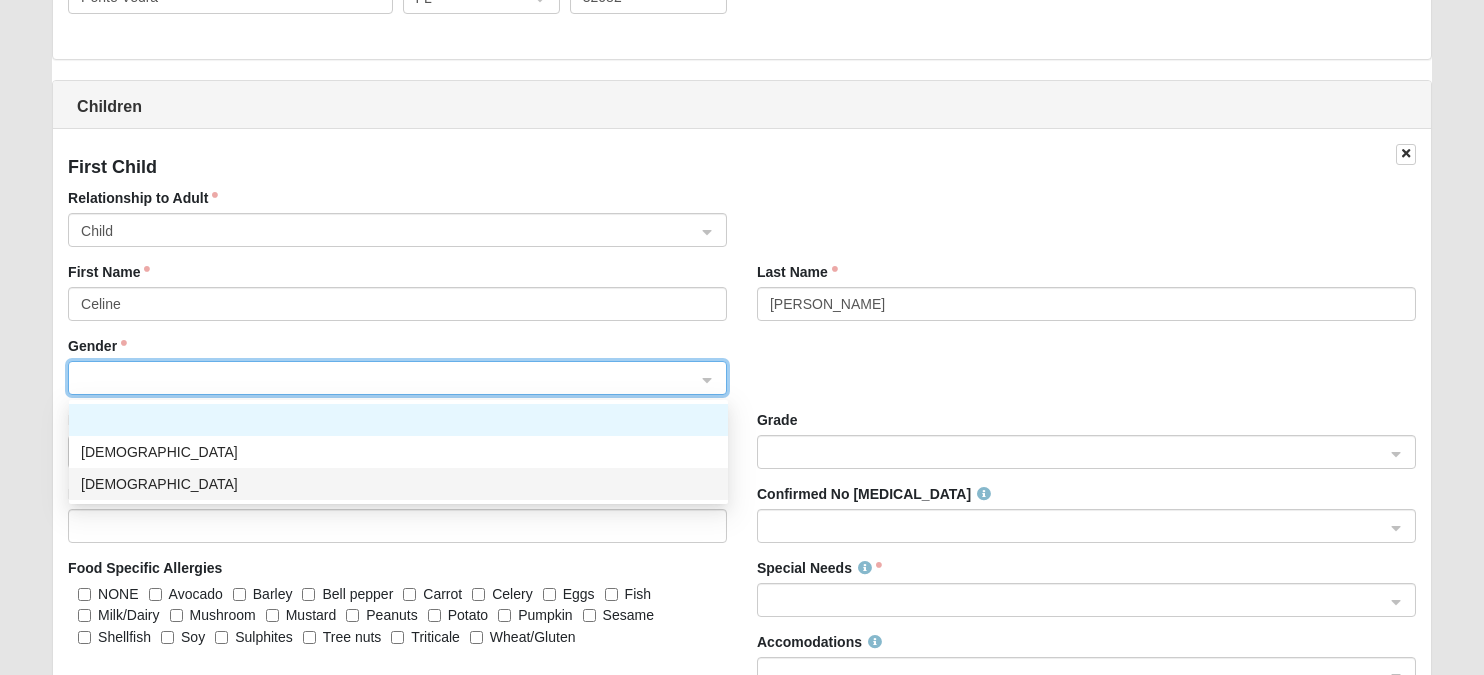 click on "Female" at bounding box center [398, 484] 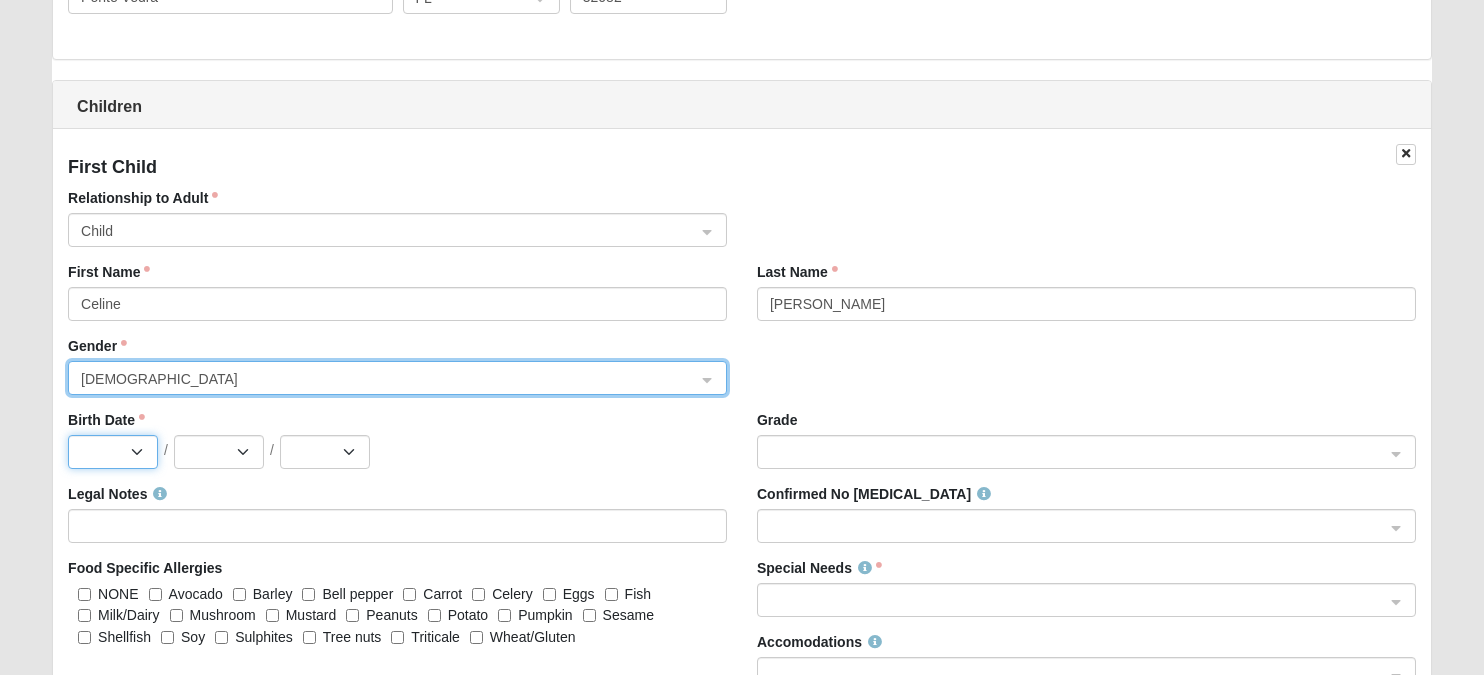 click on "Jan Feb Mar Apr May Jun Jul Aug Sep Oct Nov Dec" at bounding box center (113, 452) 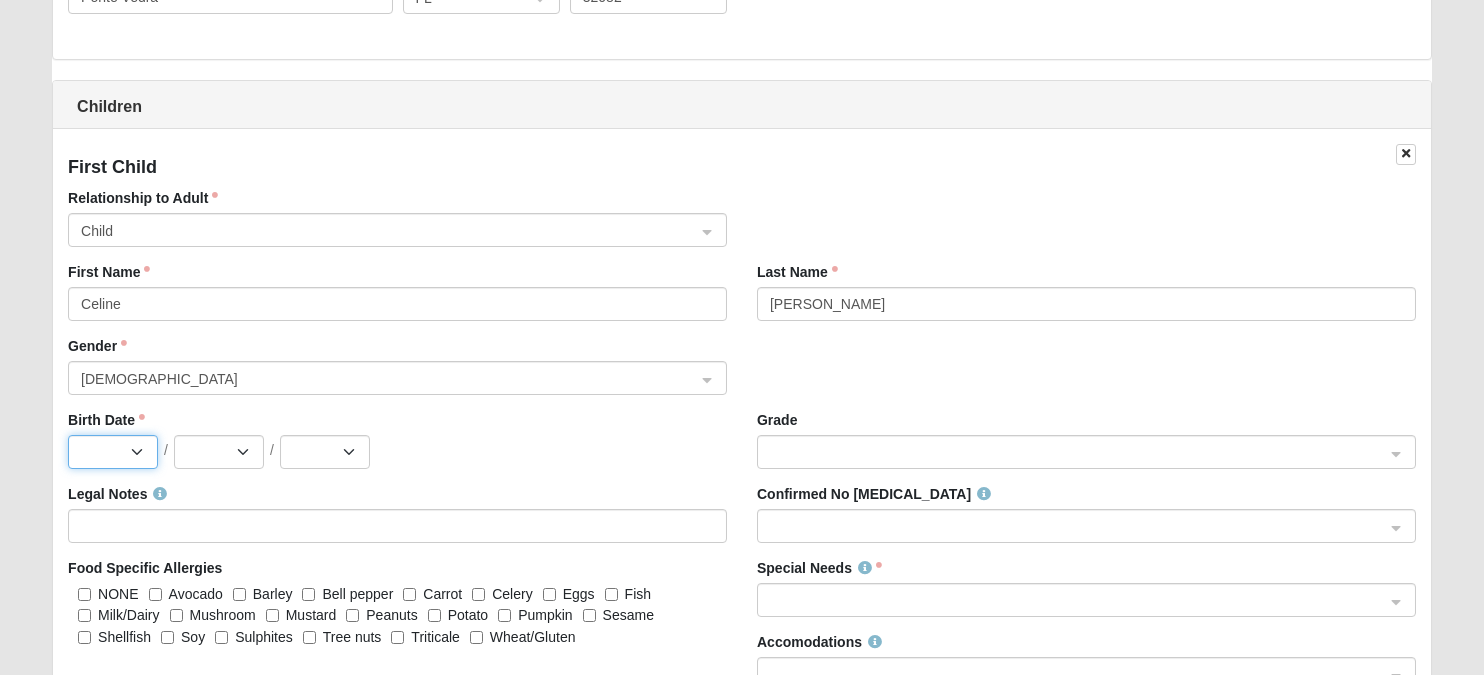 select on "12" 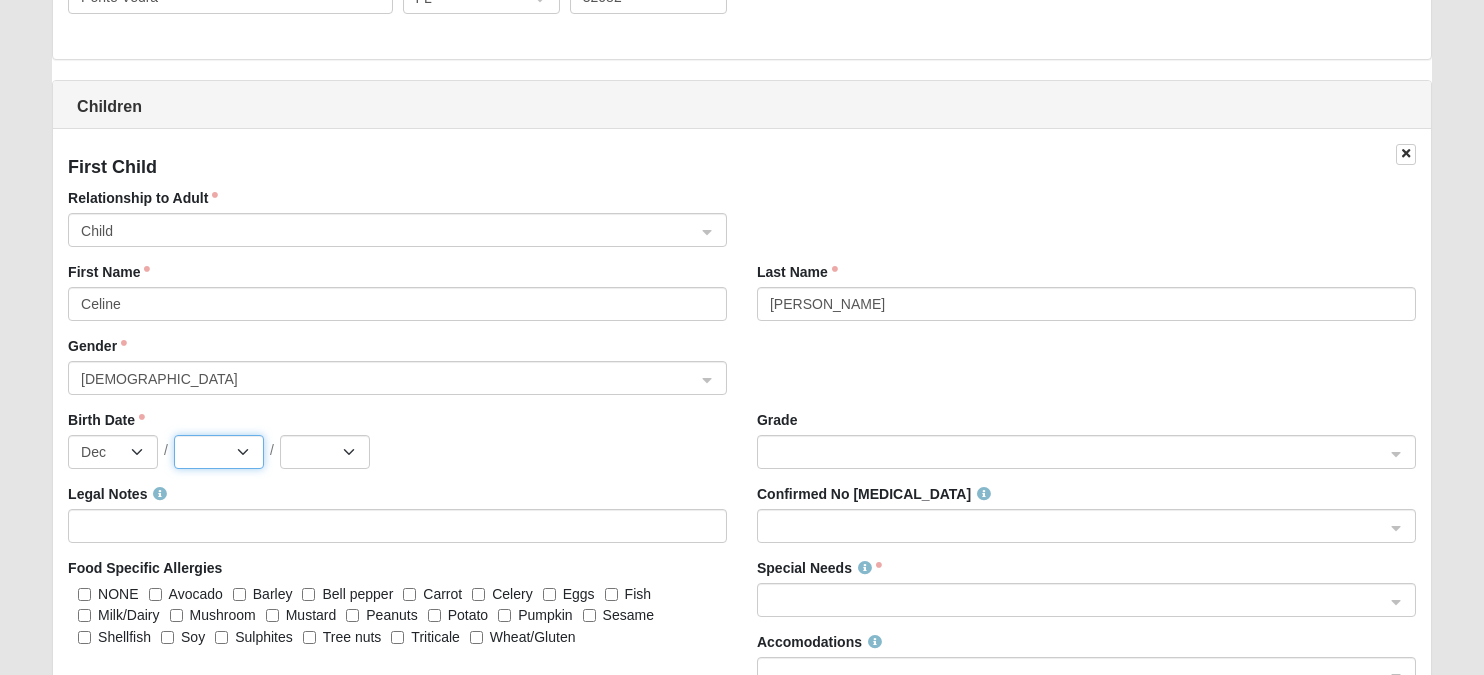 click on "1 2 3 4 5 6 7 8 9 10 11 12 13 14 15 16 17 18 19 20 21 22 23 24 25 26 27 28 29 30 31" at bounding box center [219, 452] 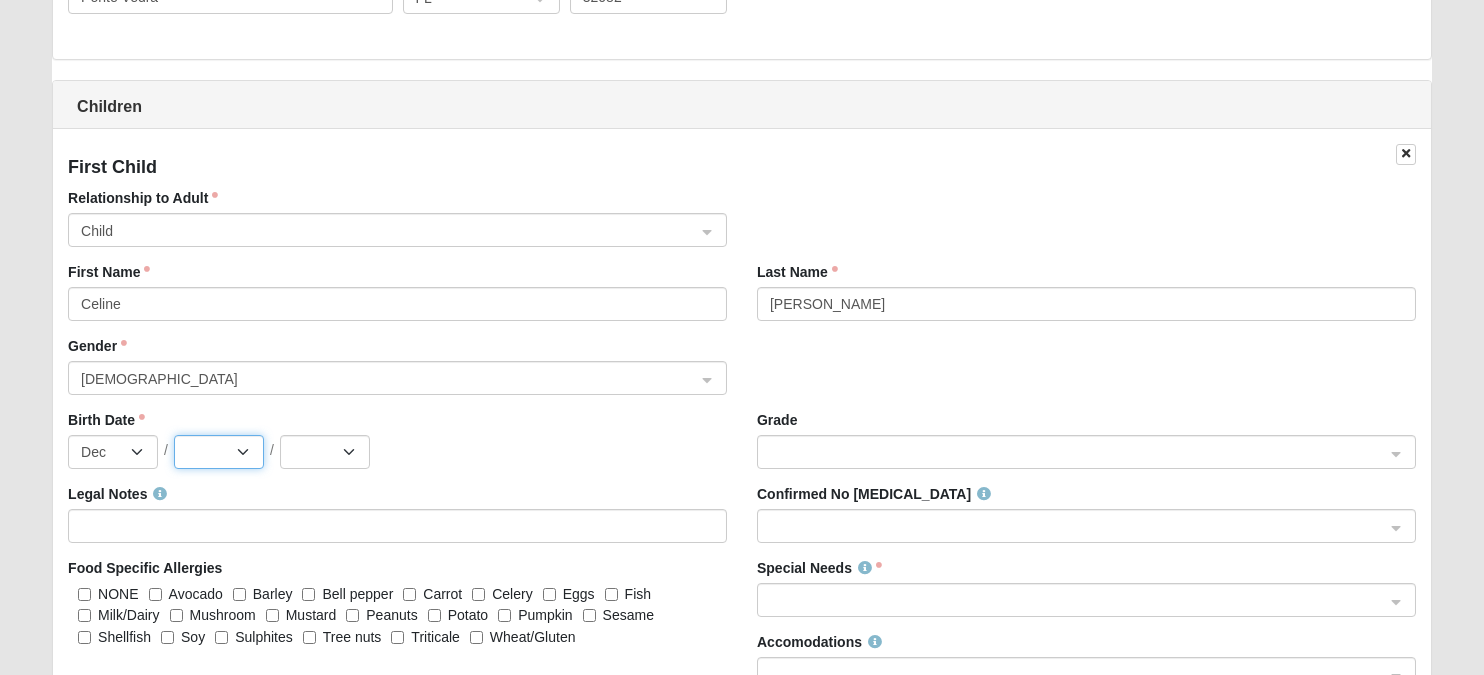 select on "3" 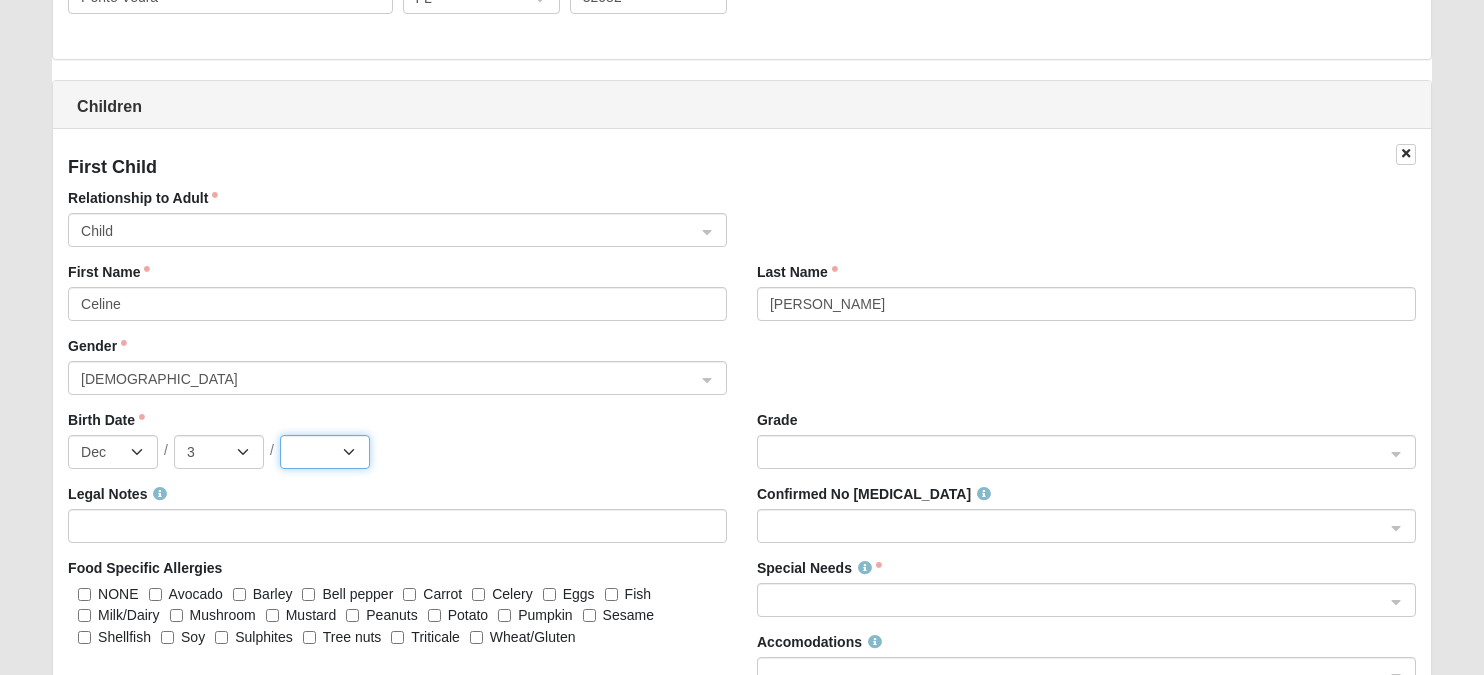 click on "2025 2024 2023 2022 2021 2020 2019 2018 2017 2016 2015 2014 2013 2012 2011 2010 2009 2008 2007 2006 2005 2004 2003 2002 2001 2000 1999 1998 1997 1996 1995 1994 1993 1992 1991 1990 1989 1988 1987 1986 1985 1984 1983 1982 1981 1980 1979 1978 1977 1976 1975 1974 1973 1972 1971 1970 1969 1968 1967 1966 1965 1964 1963 1962 1961 1960 1959 1958 1957 1956 1955 1954 1953 1952 1951 1950 1949 1948 1947 1946 1945 1944 1943 1942 1941 1940 1939 1938 1937 1936 1935 1934 1933 1932 1931 1930 1929 1928 1927 1926 1925 1924 1923 1922 1921 1920 1919 1918 1917 1916 1915 1914 1913 1912 1911 1910 1909 1908 1907 1906 1905 1904 1903 1902 1901 1900" at bounding box center [325, 452] 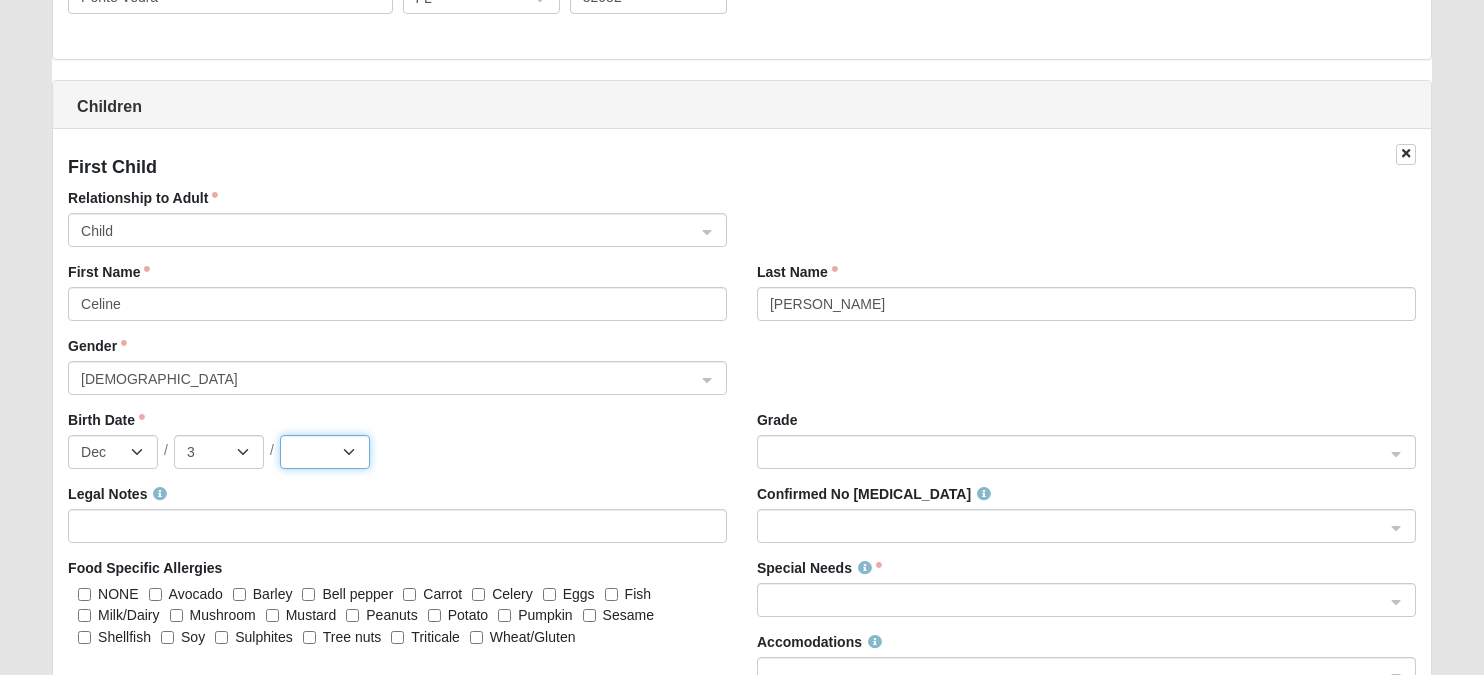 select on "2014" 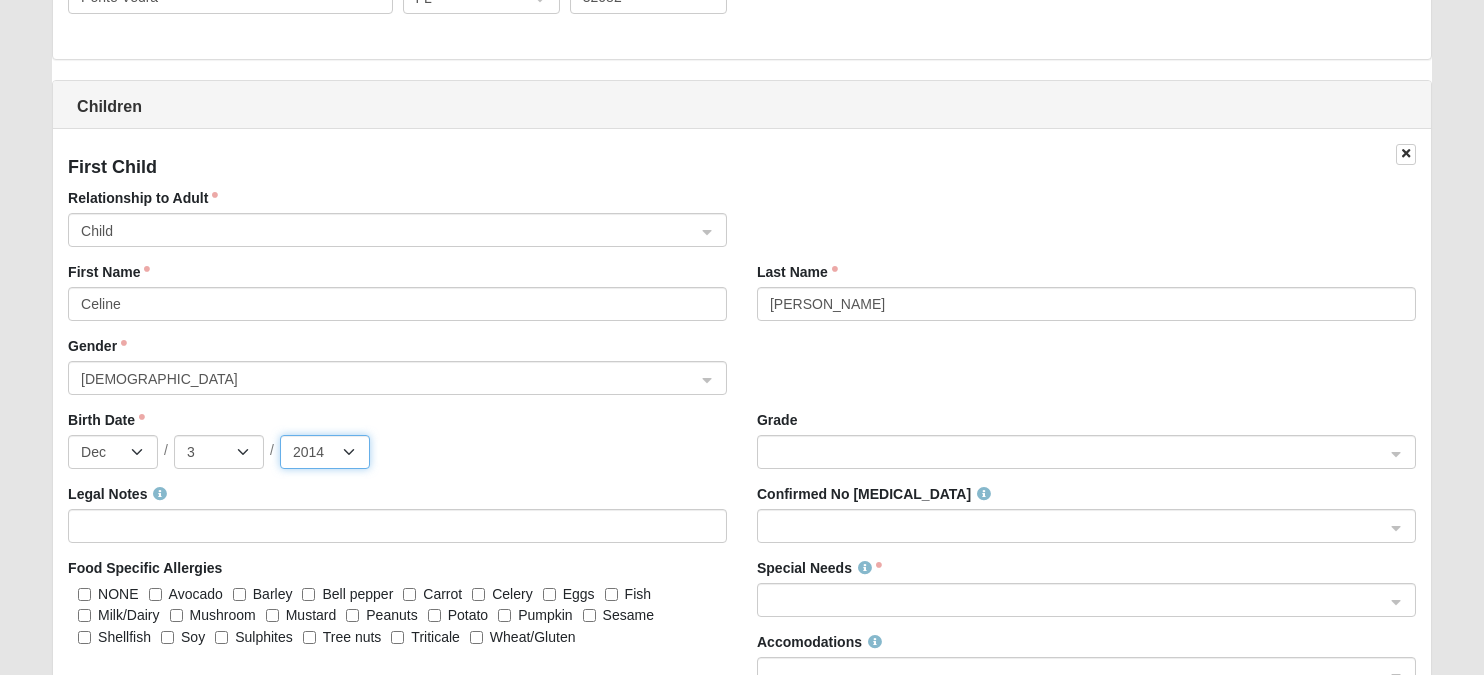click 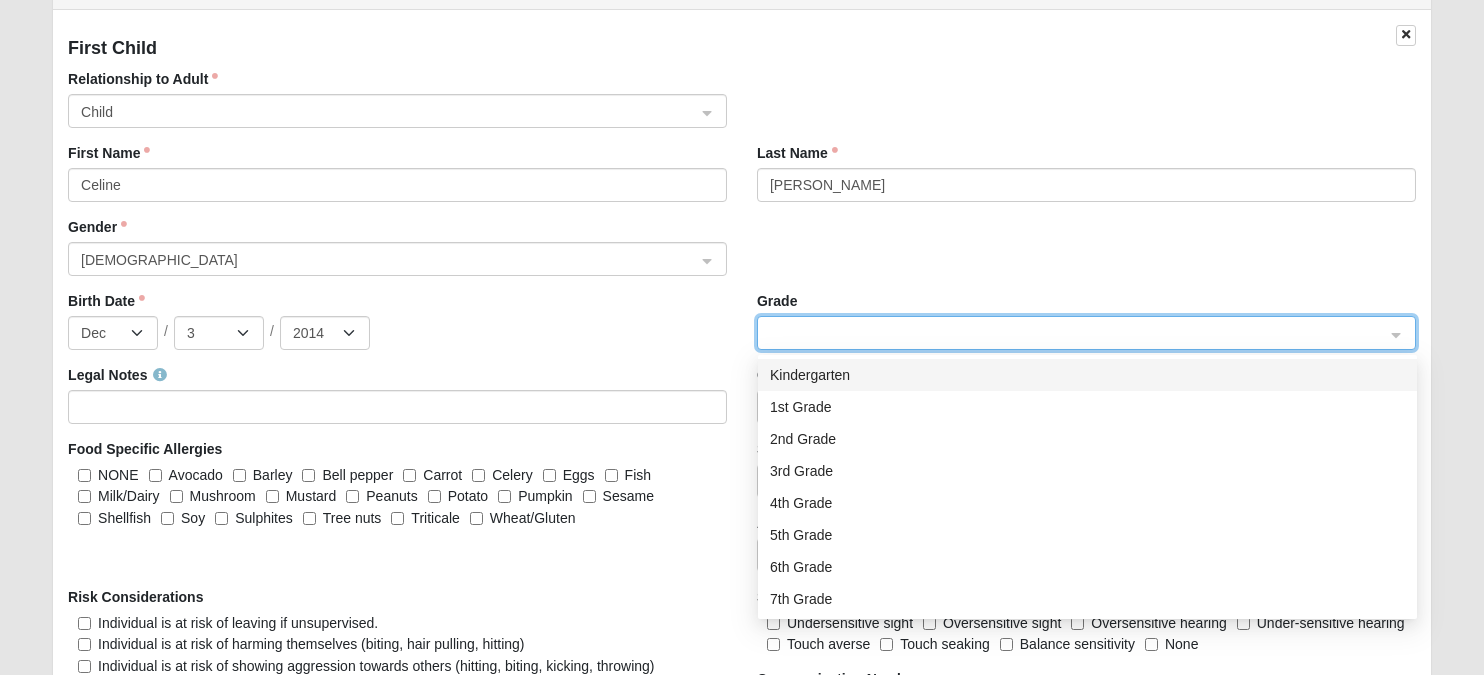 scroll, scrollTop: 2056, scrollLeft: 0, axis: vertical 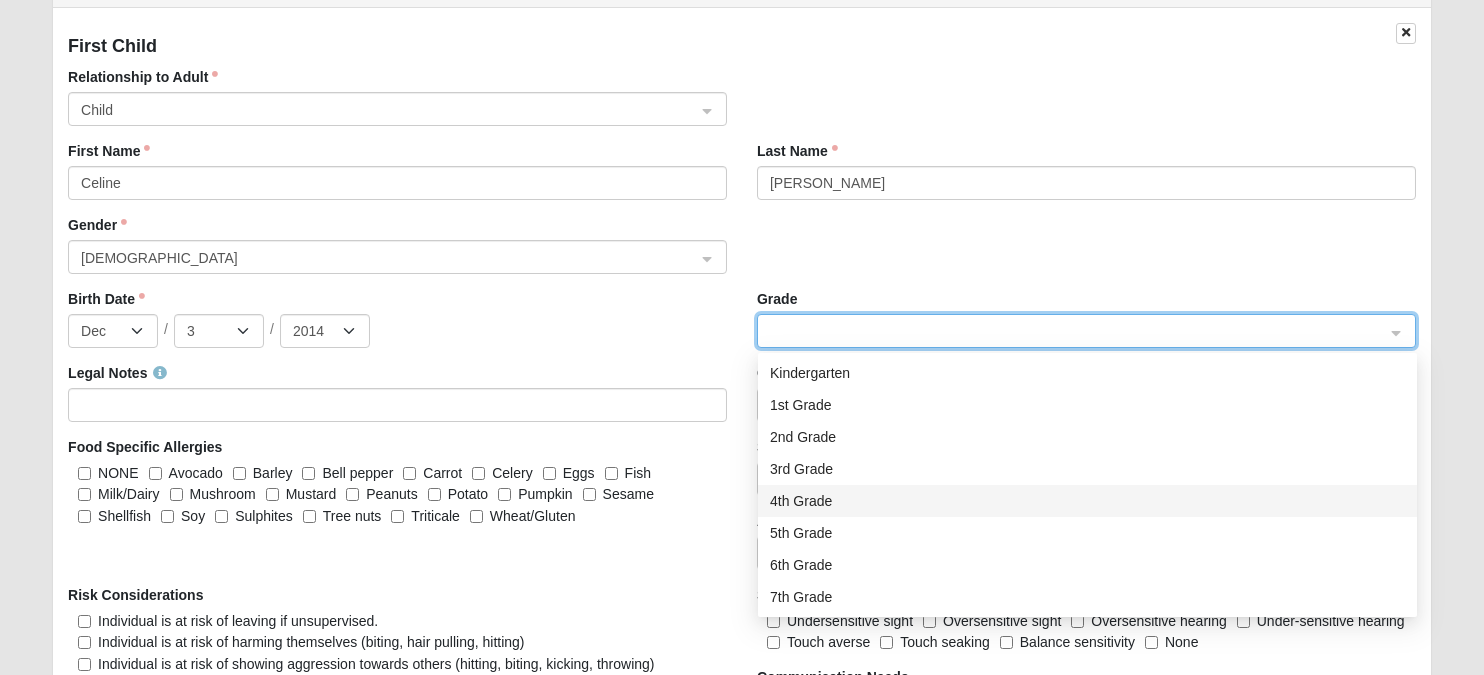 click on "4th Grade" at bounding box center (1087, 501) 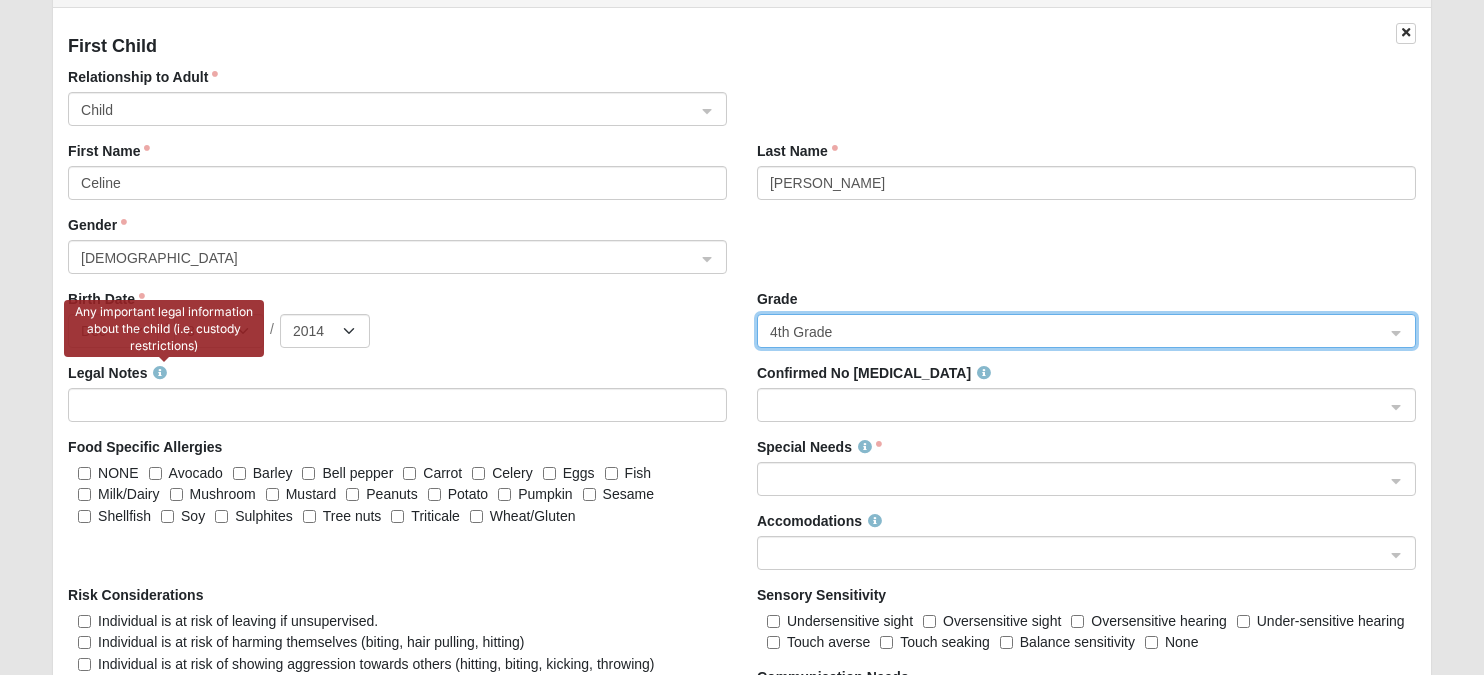 click at bounding box center (160, 373) 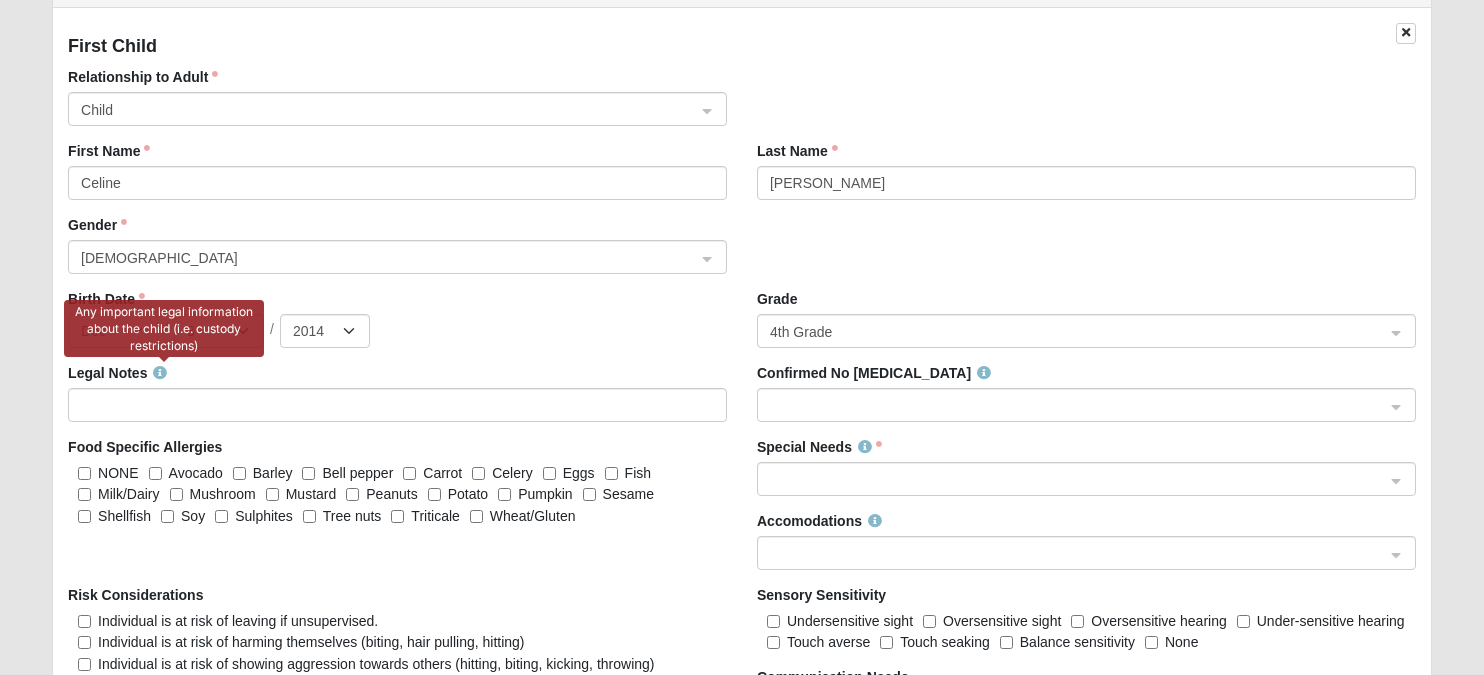 click 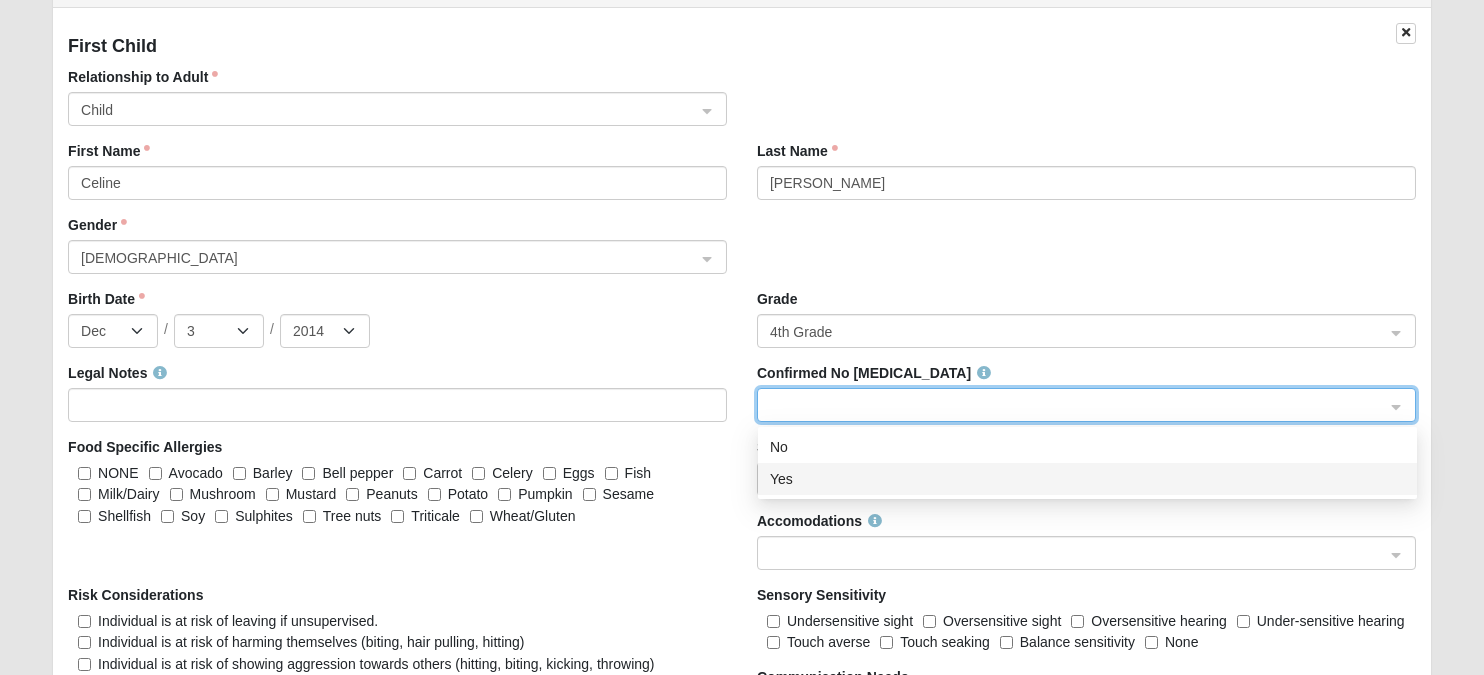 click on "Yes" at bounding box center [1087, 479] 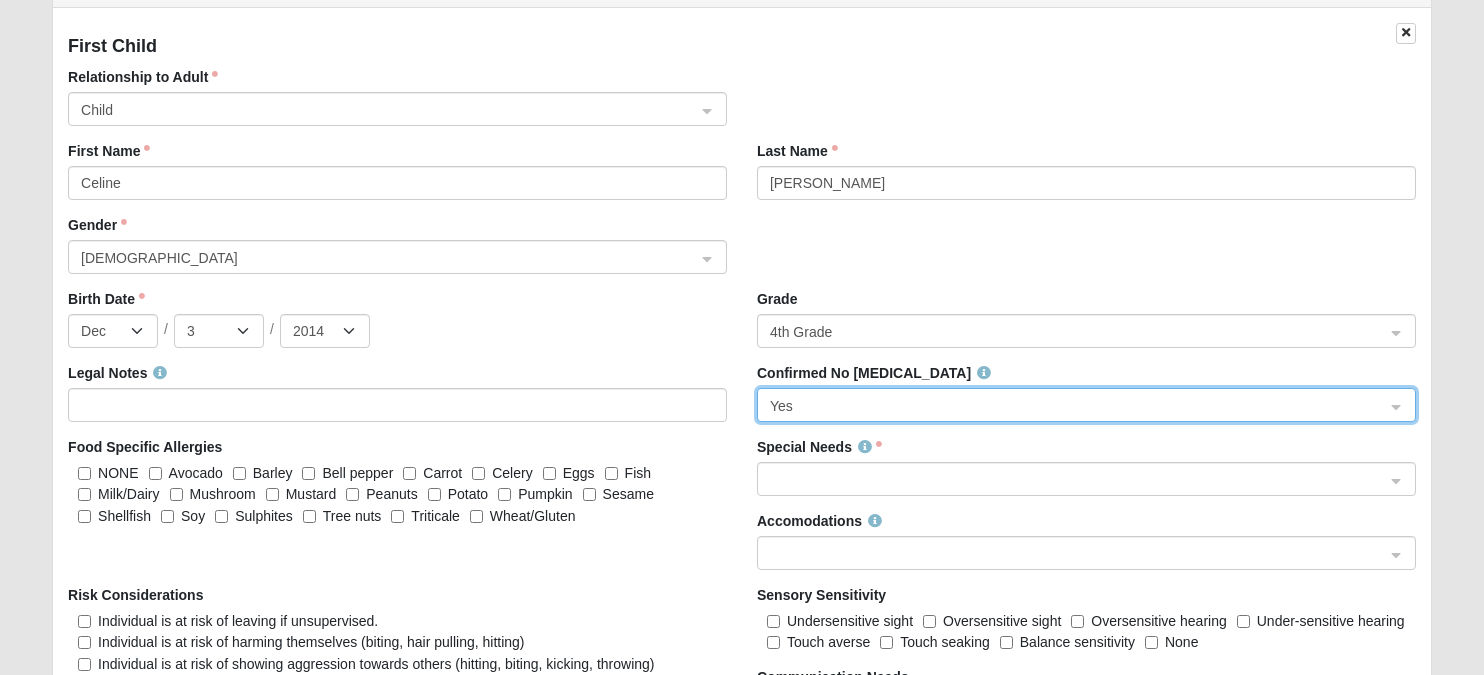 click 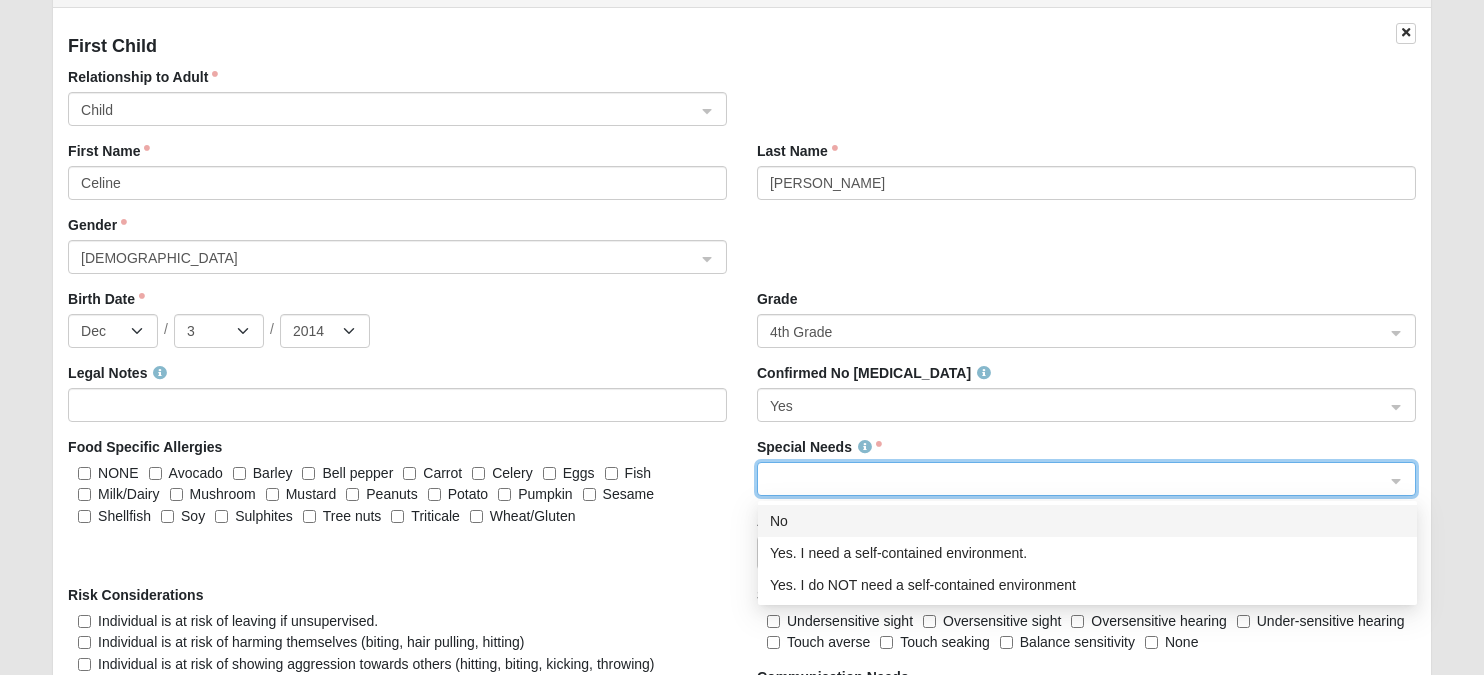 click on "No" at bounding box center (1087, 521) 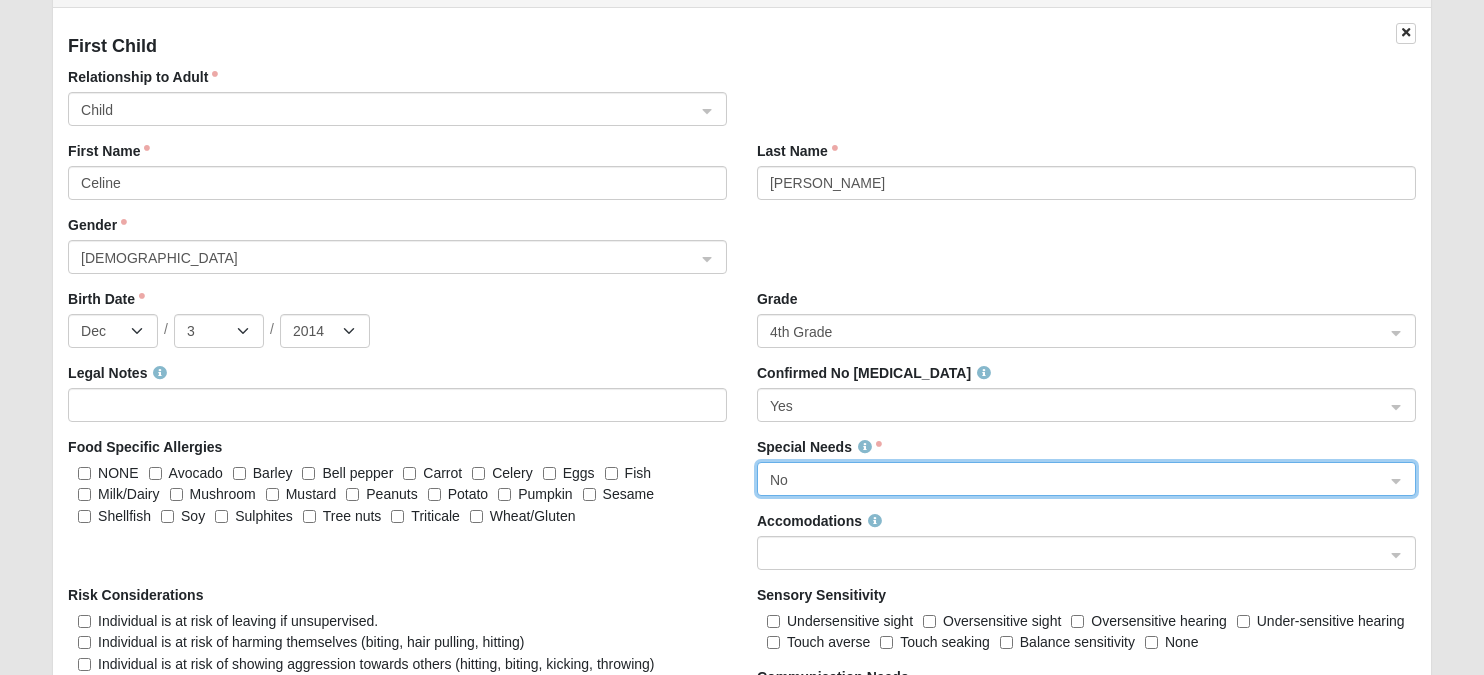 click 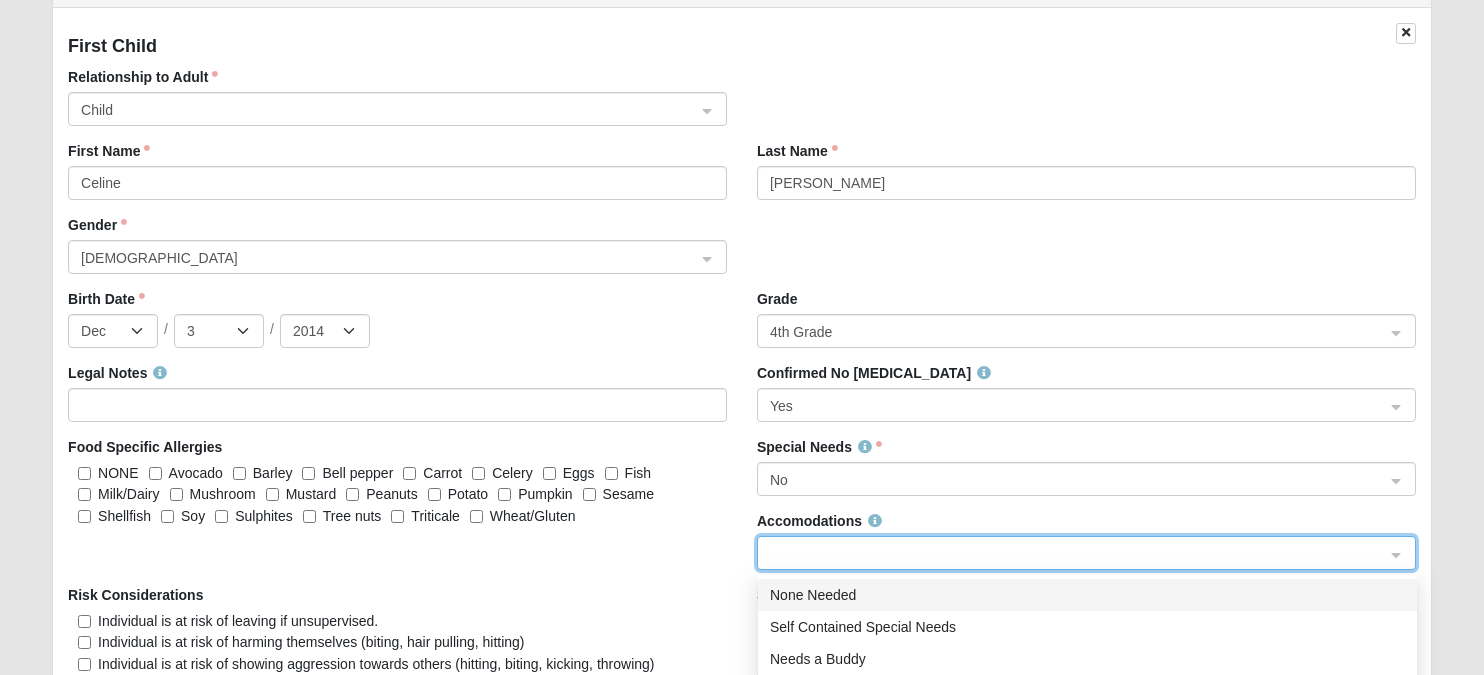 click on "None Needed" at bounding box center [1087, 595] 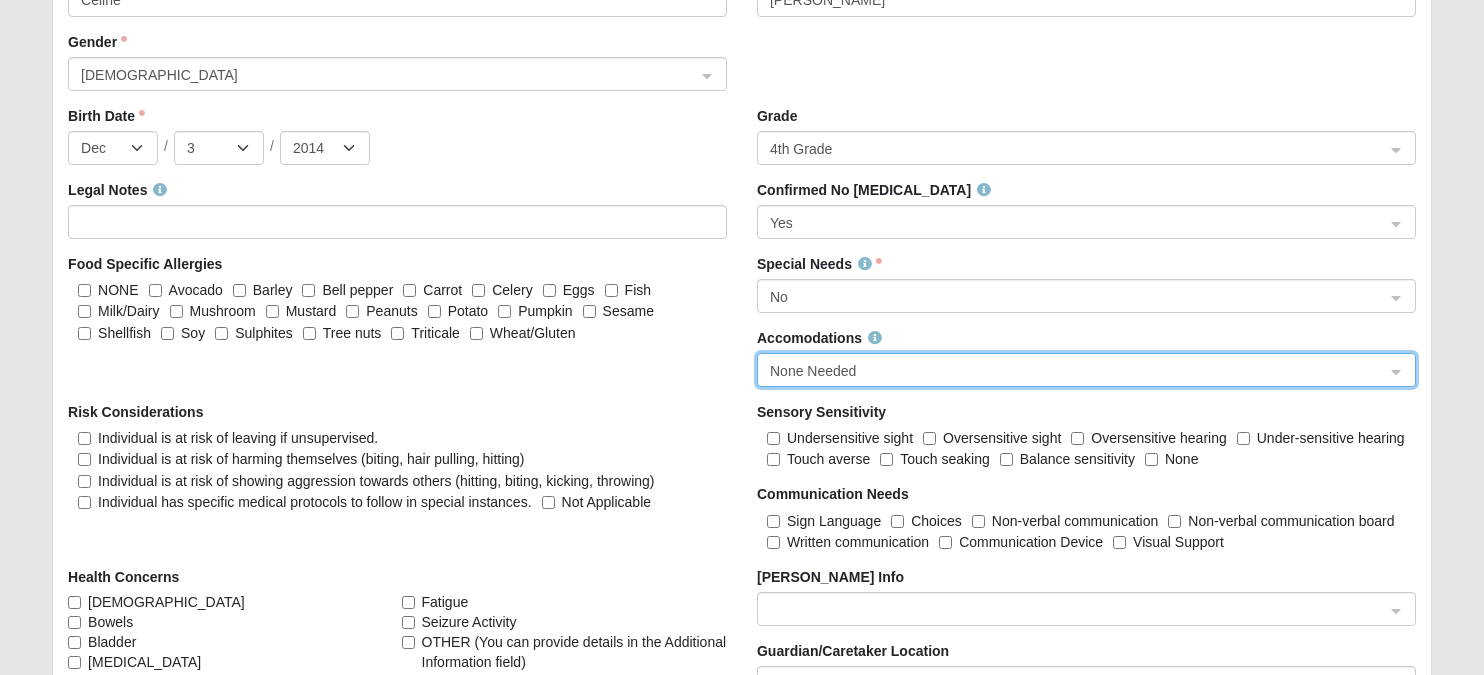 scroll, scrollTop: 2244, scrollLeft: 0, axis: vertical 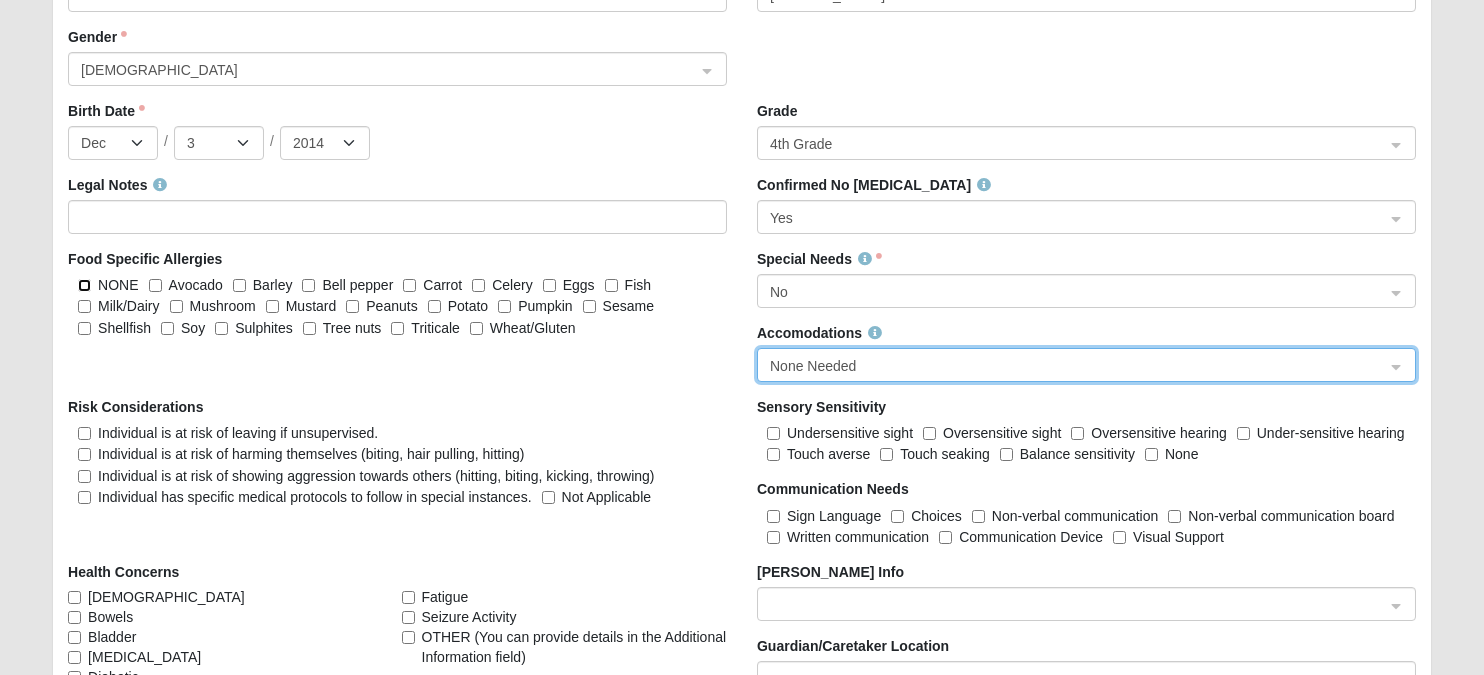 click on "NONE" at bounding box center [84, 285] 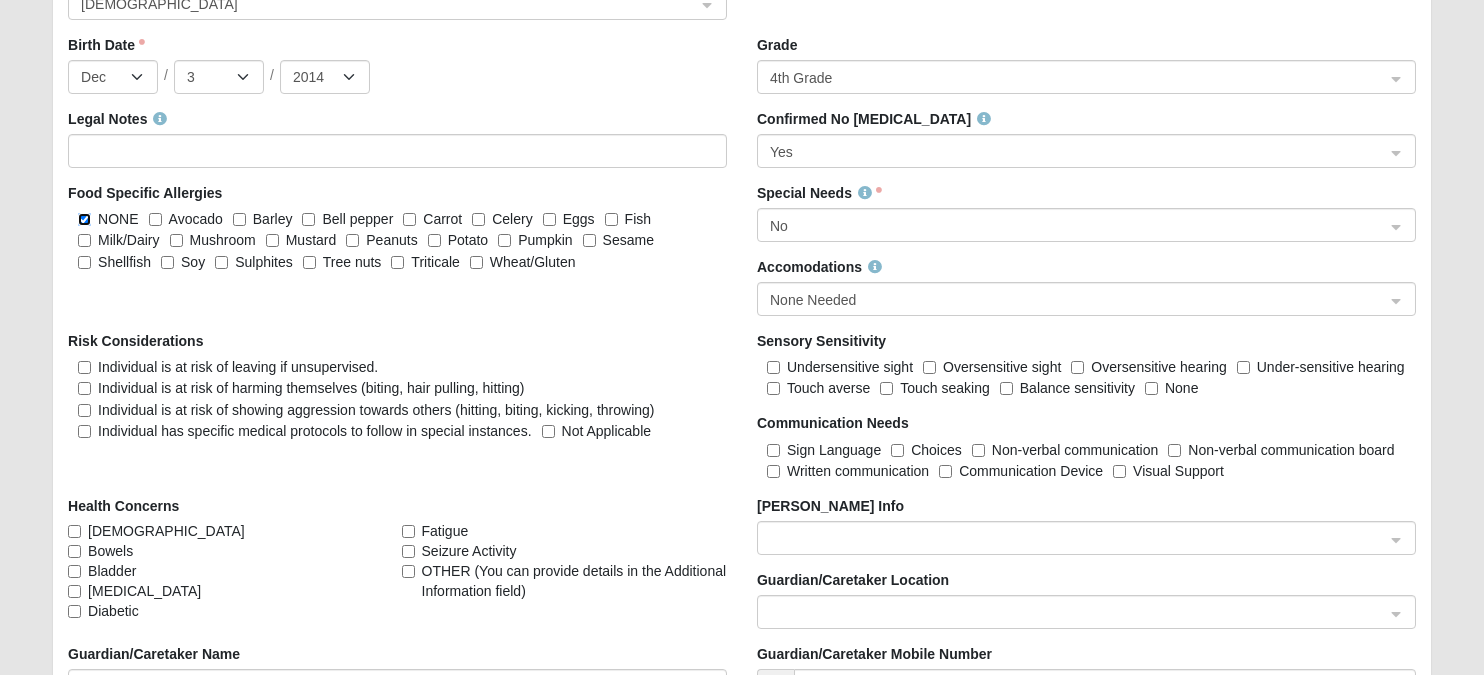 scroll, scrollTop: 2319, scrollLeft: 0, axis: vertical 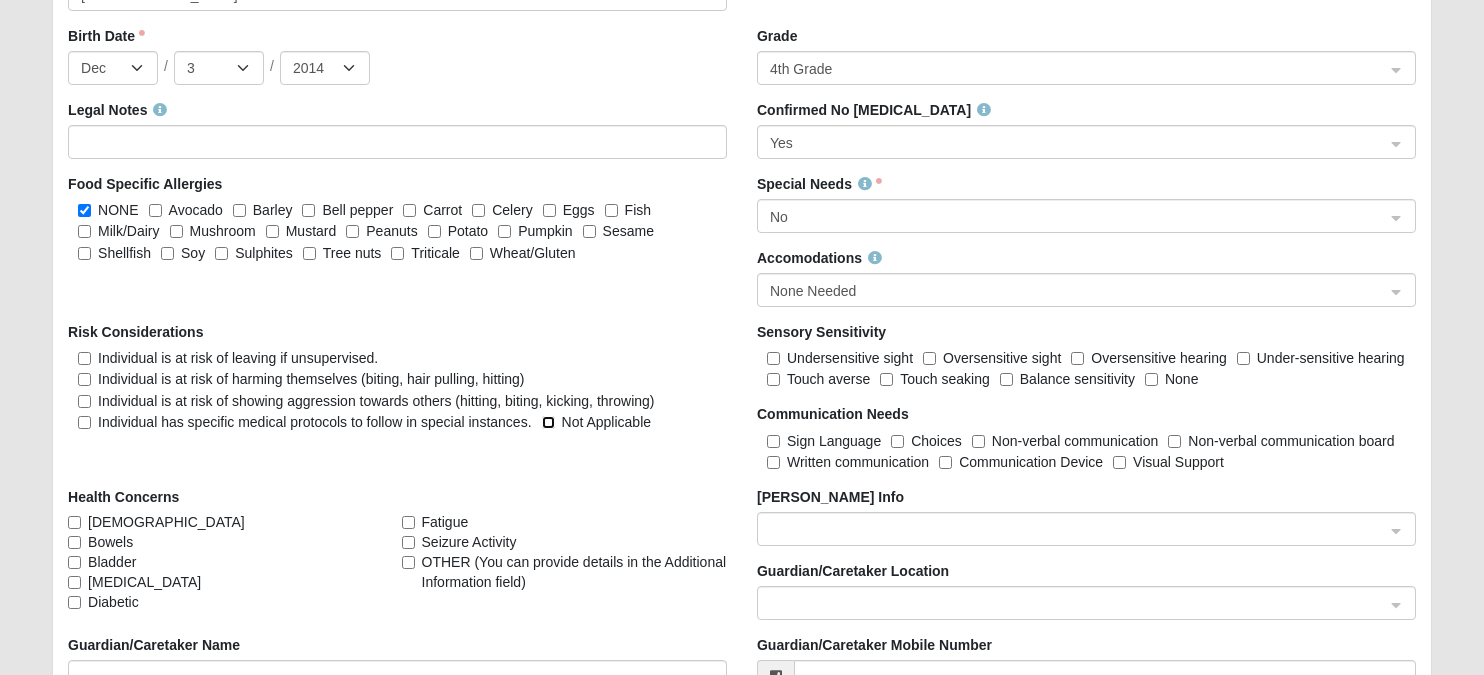 click on "Not Applicable" at bounding box center (548, 422) 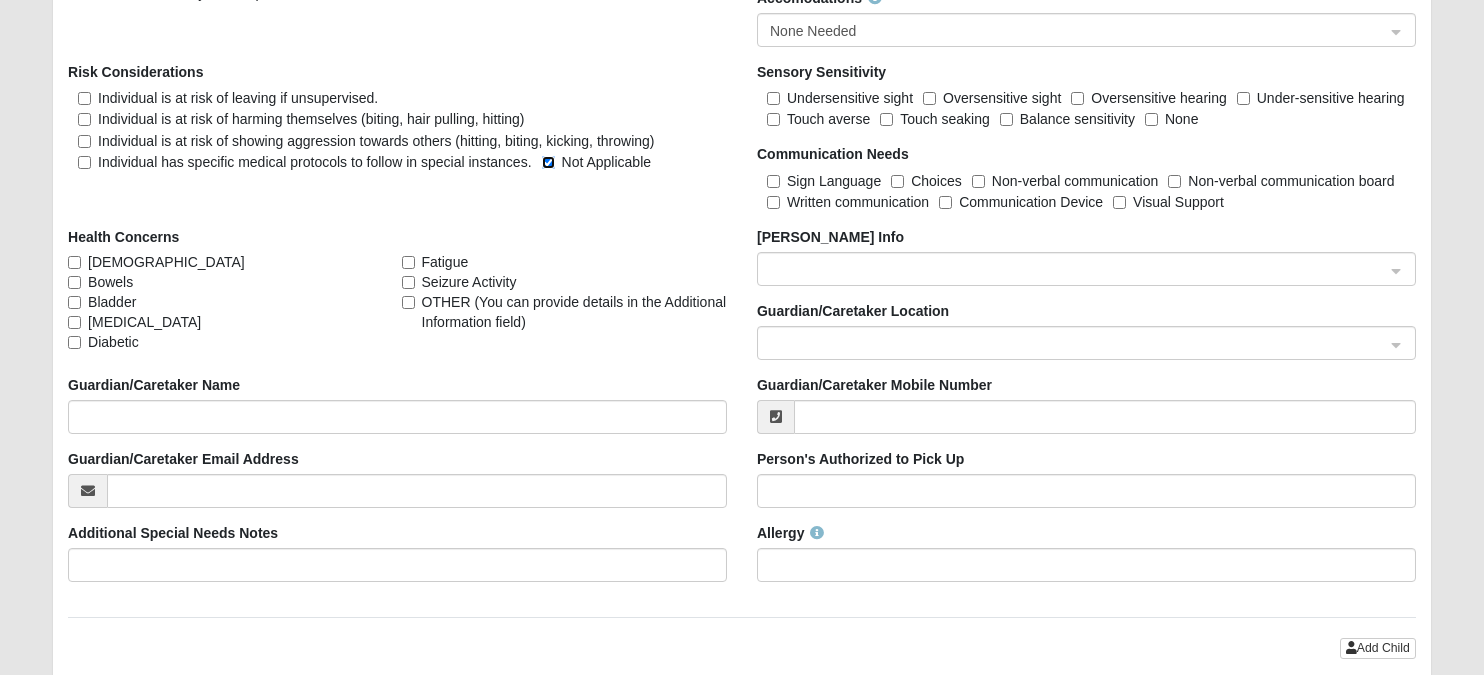 scroll, scrollTop: 2580, scrollLeft: 0, axis: vertical 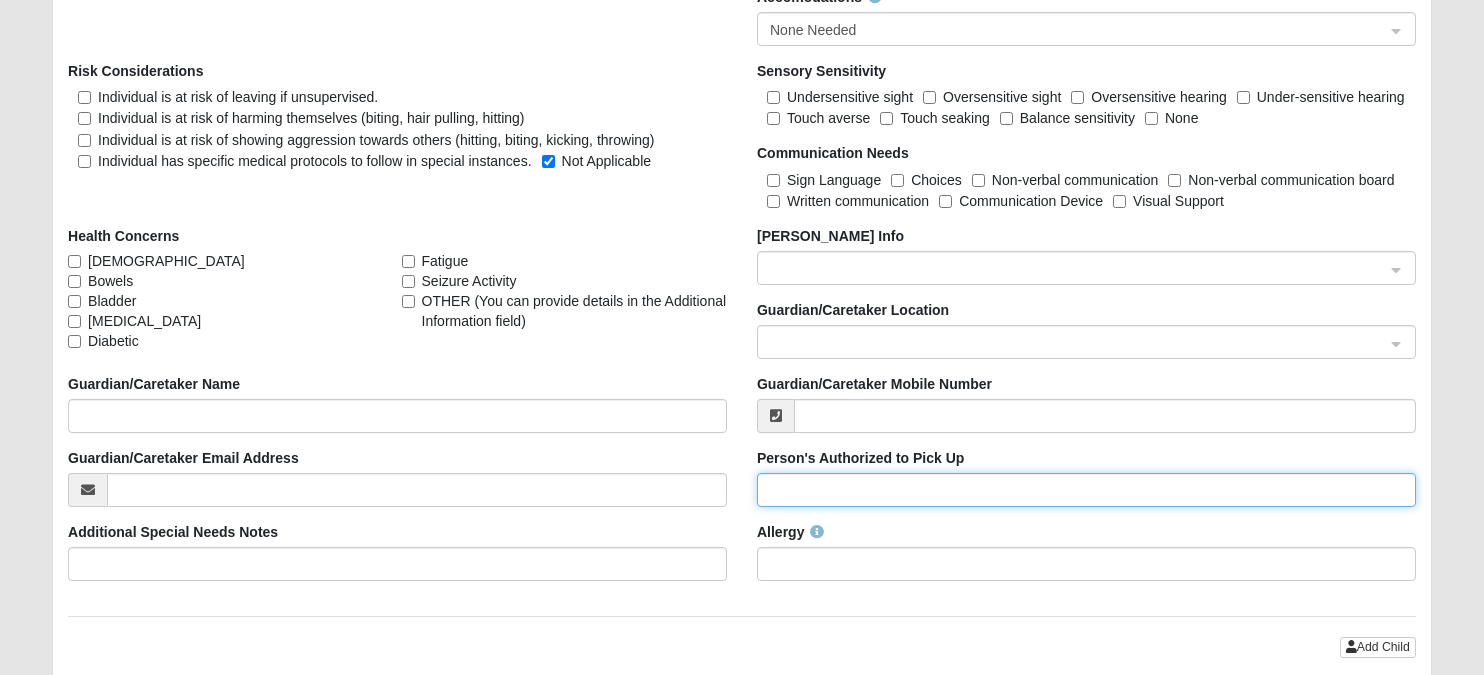 click on "Person's Authorized to Pick Up" 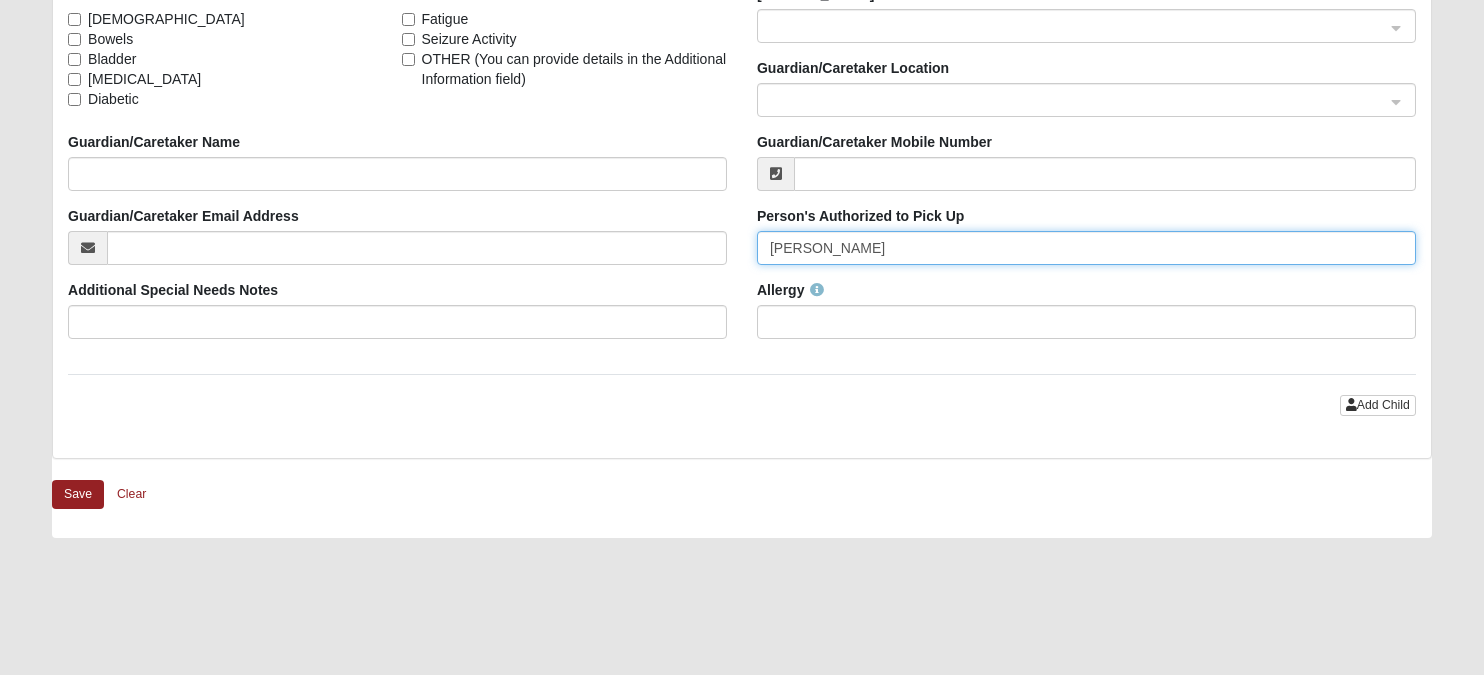 scroll, scrollTop: 2823, scrollLeft: 0, axis: vertical 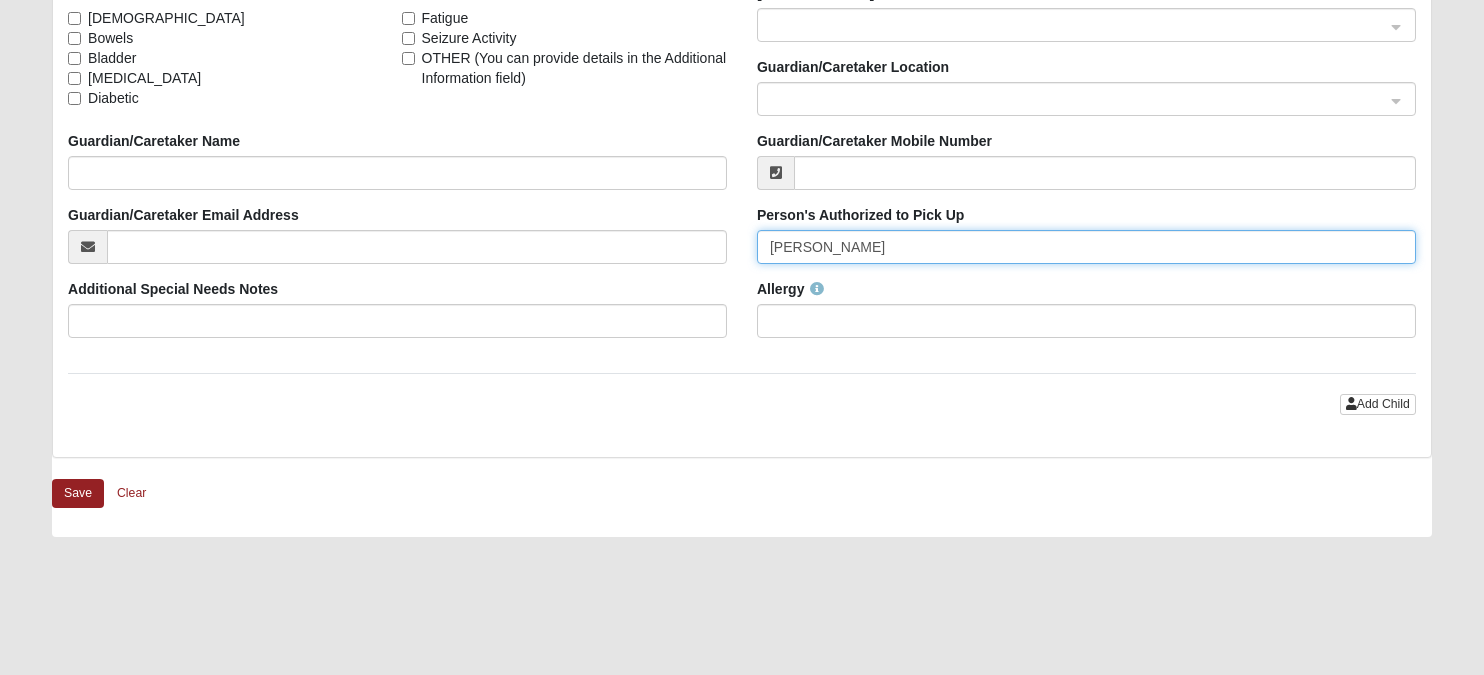 type on "Loretta Lind" 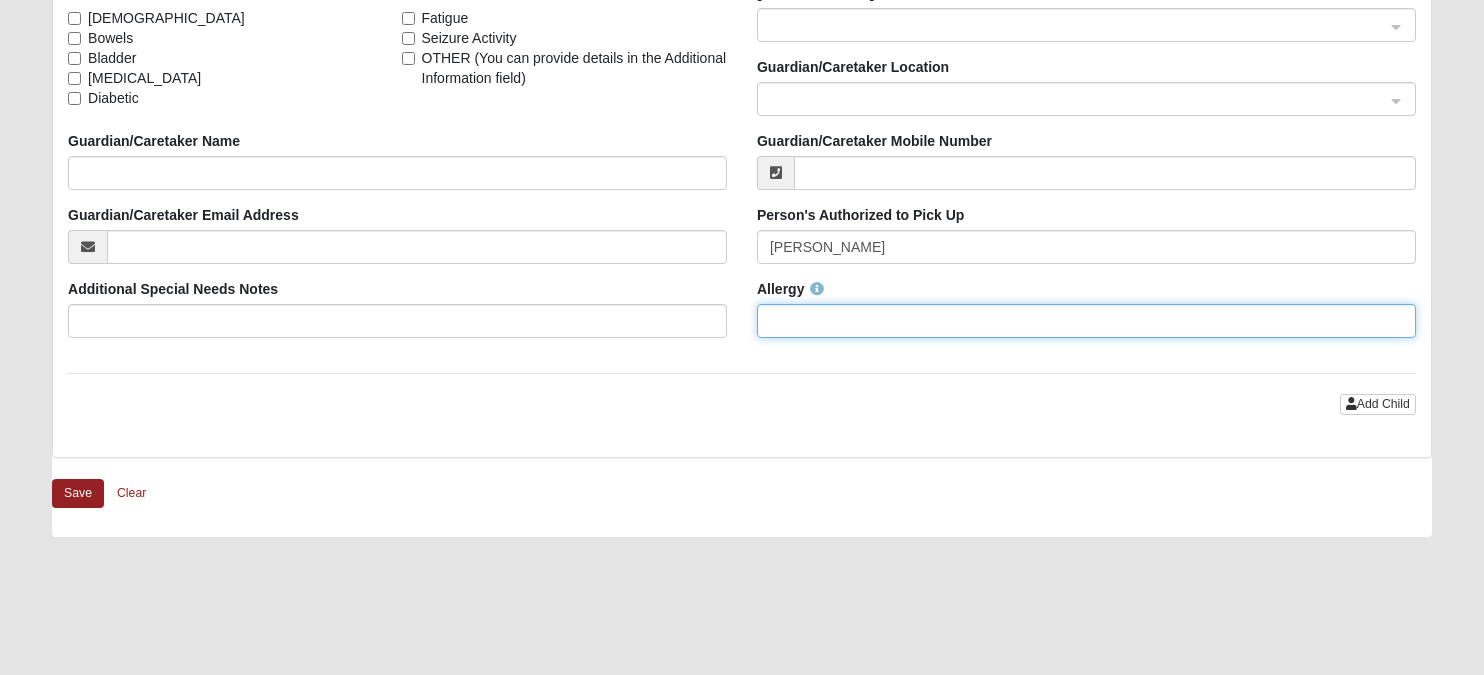 click on "Allergy" 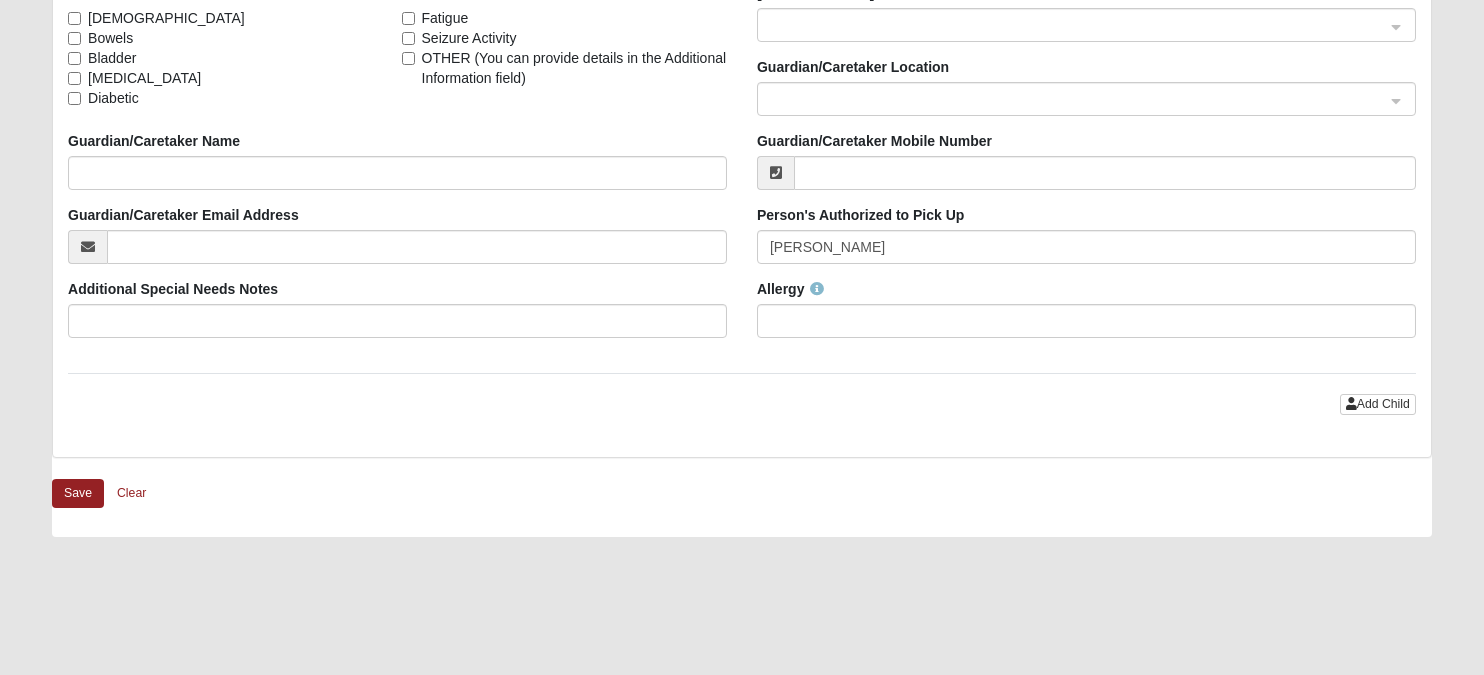 click on "Allergy" 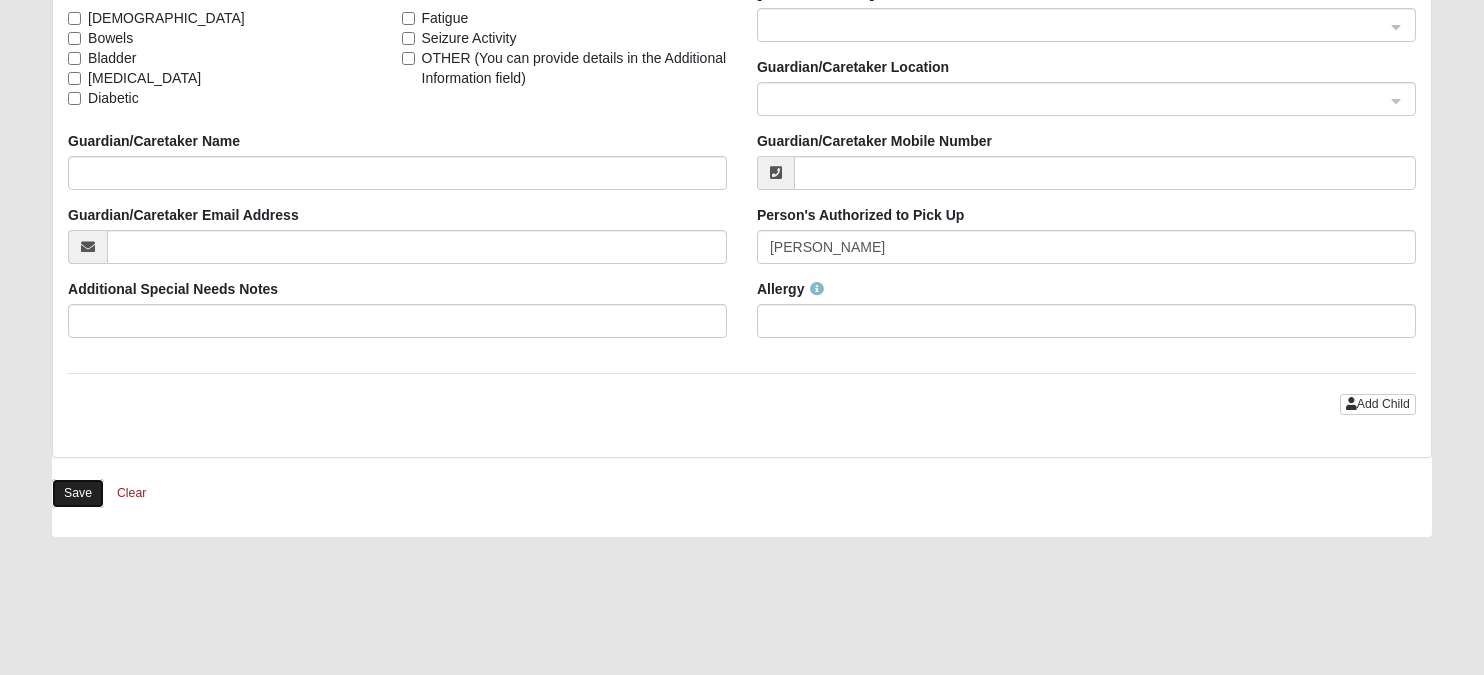 click on "Save" 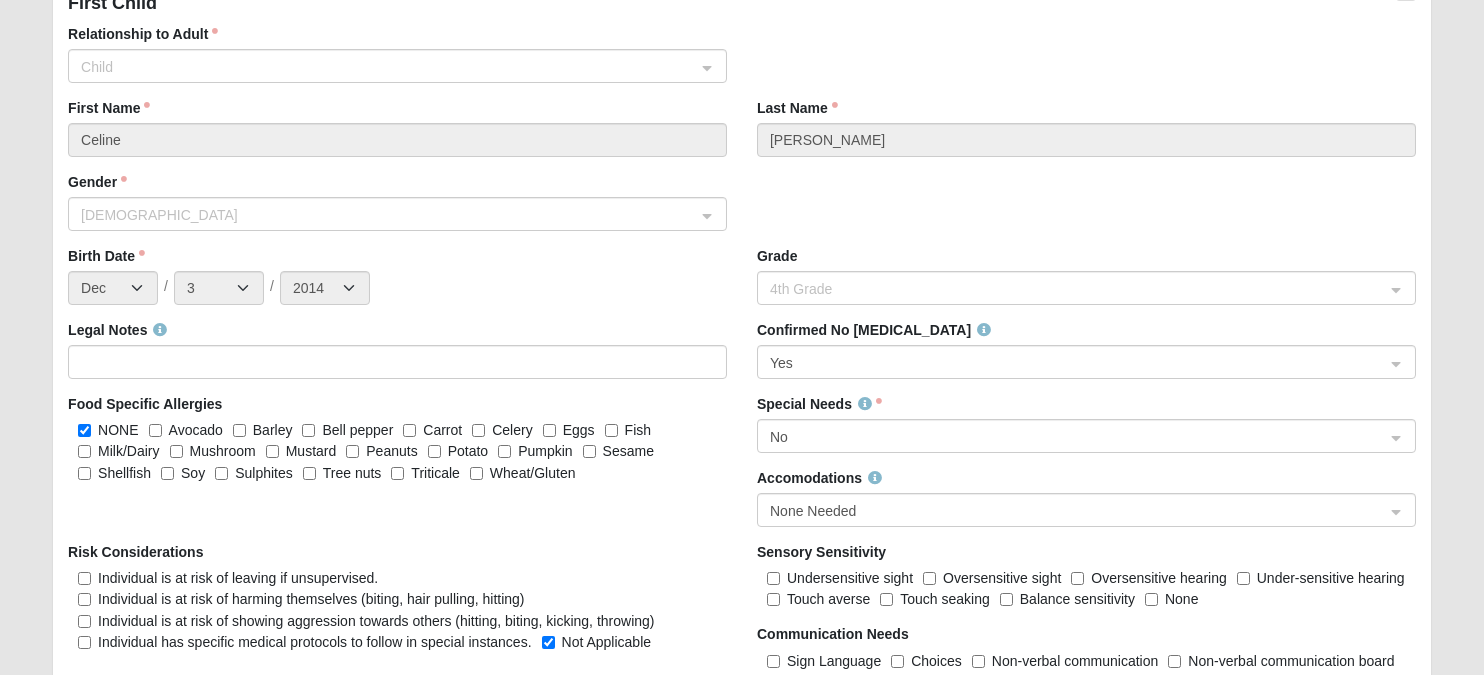 scroll, scrollTop: 2085, scrollLeft: 0, axis: vertical 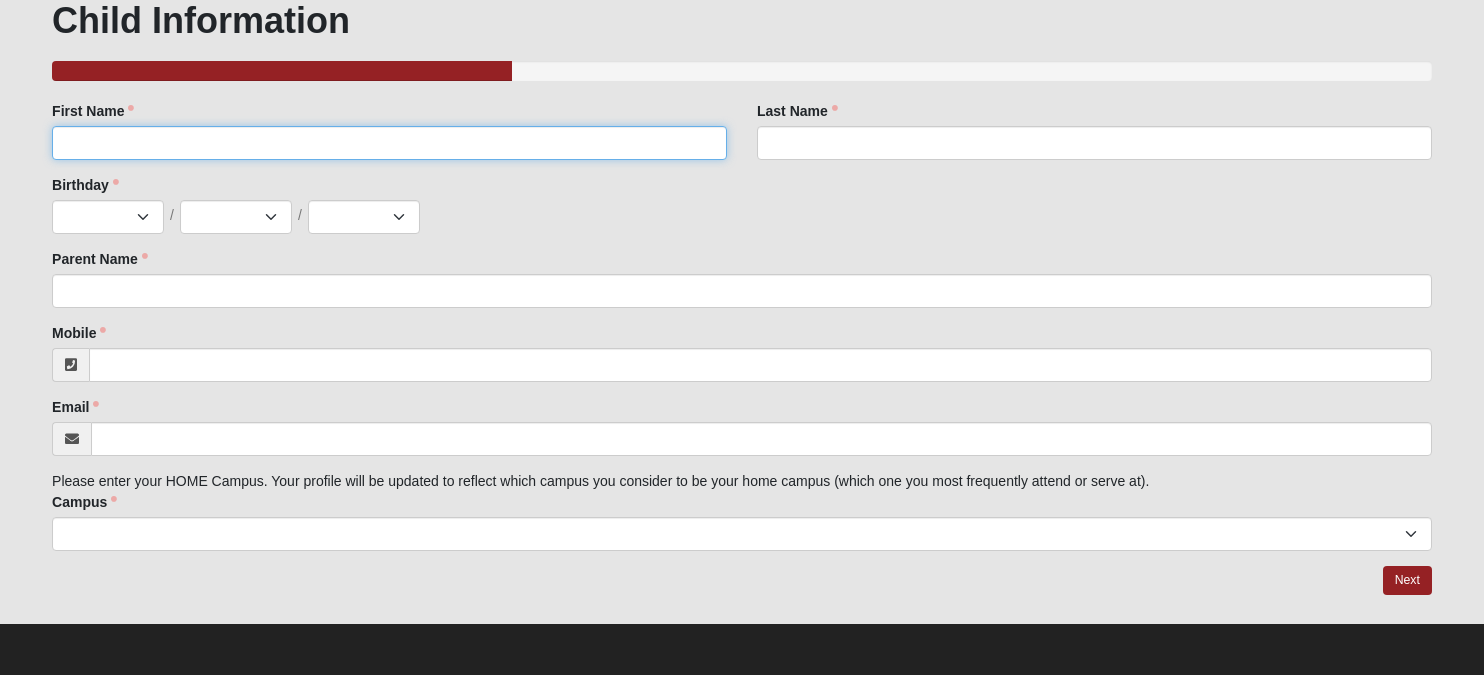 click on "First Name" at bounding box center [389, 143] 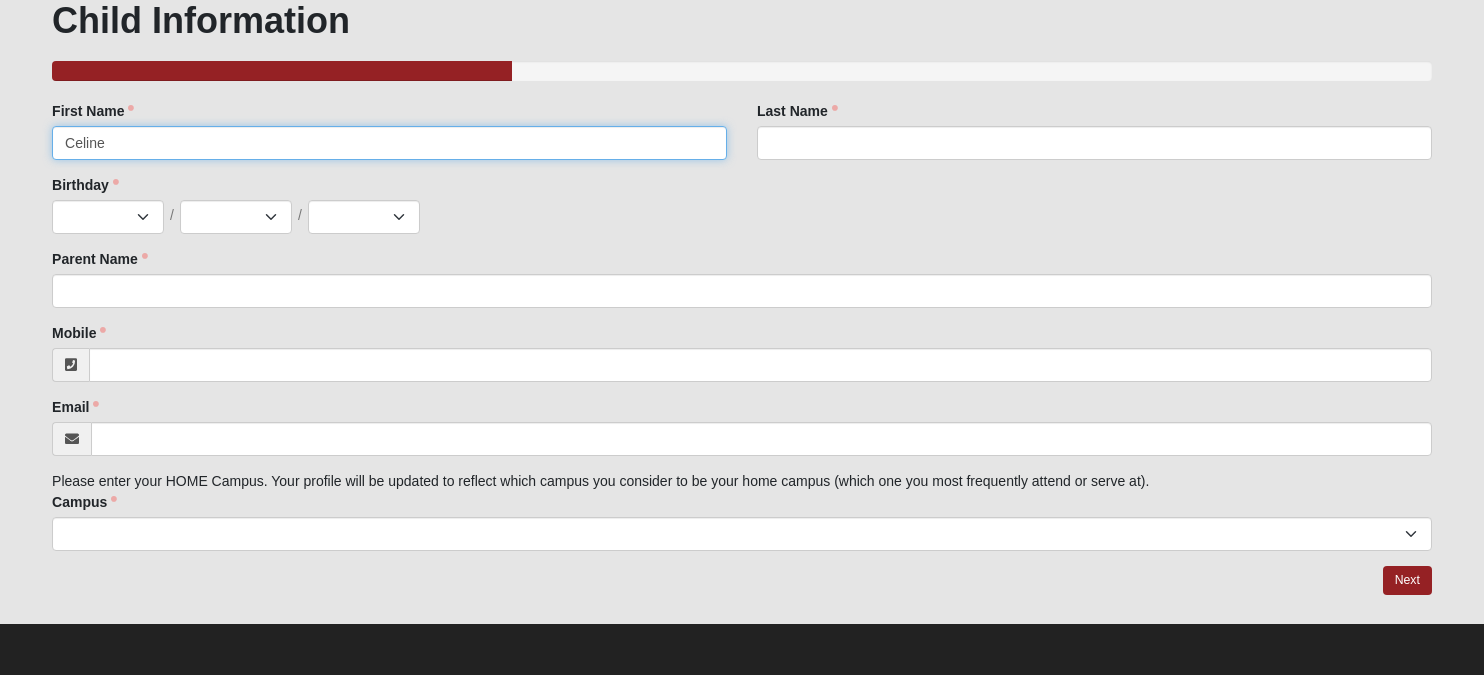 type on "Celine" 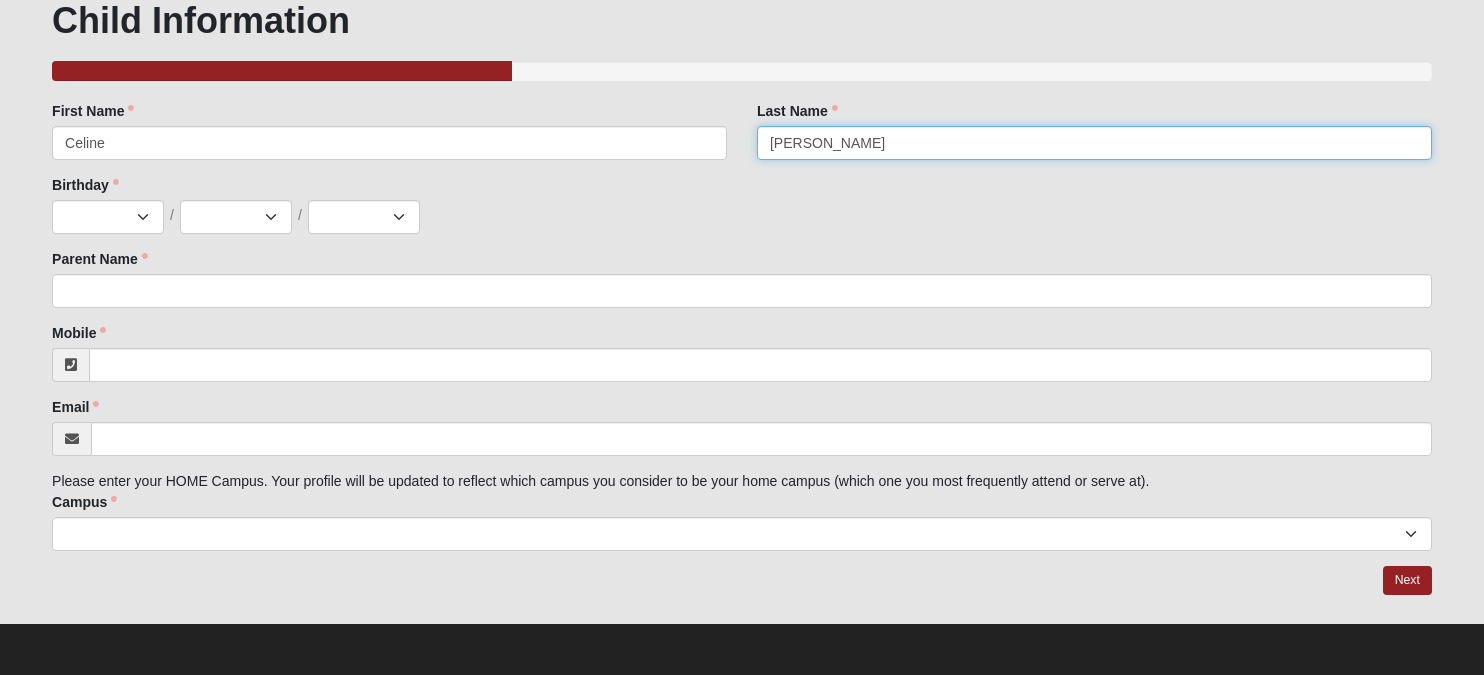 type on "[PERSON_NAME]" 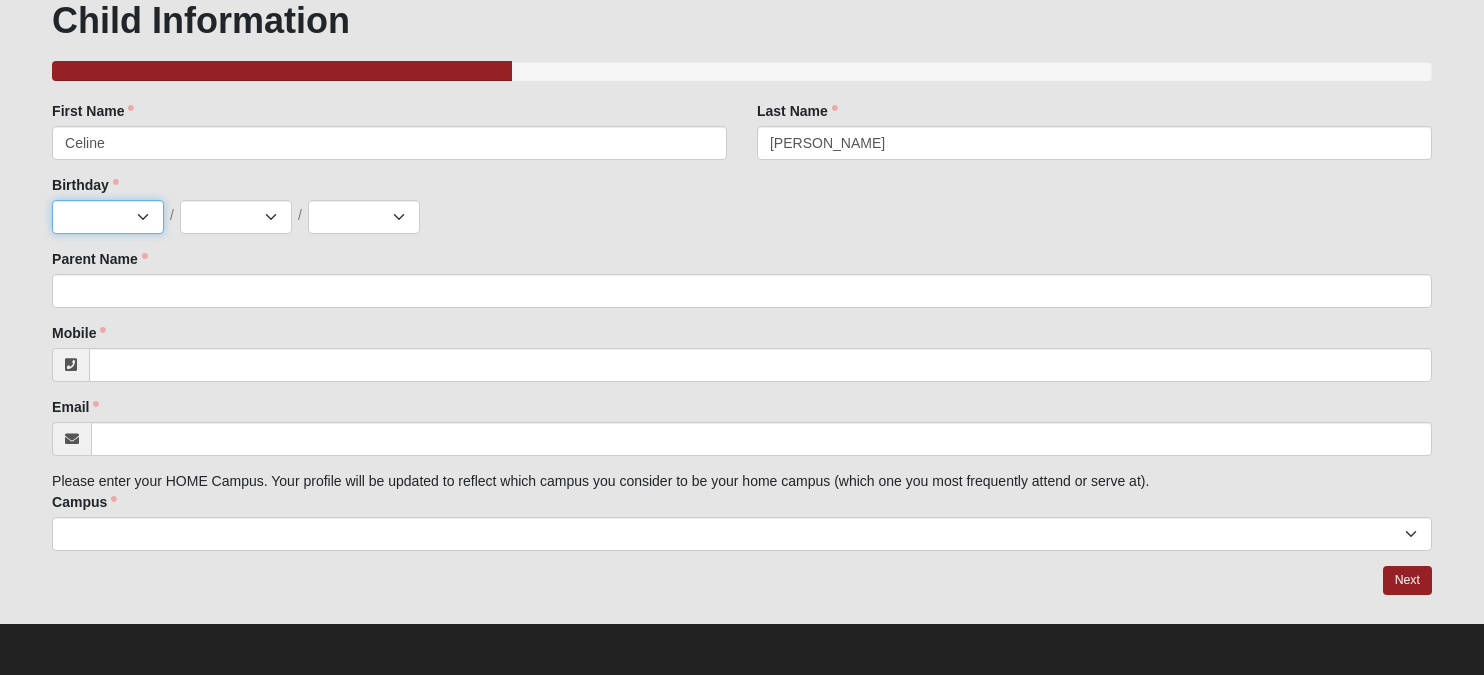 click on "Jan
Feb
Mar
Apr
May
Jun
[DATE]
Aug
Sep
Oct
Nov
Dec" at bounding box center [108, 217] 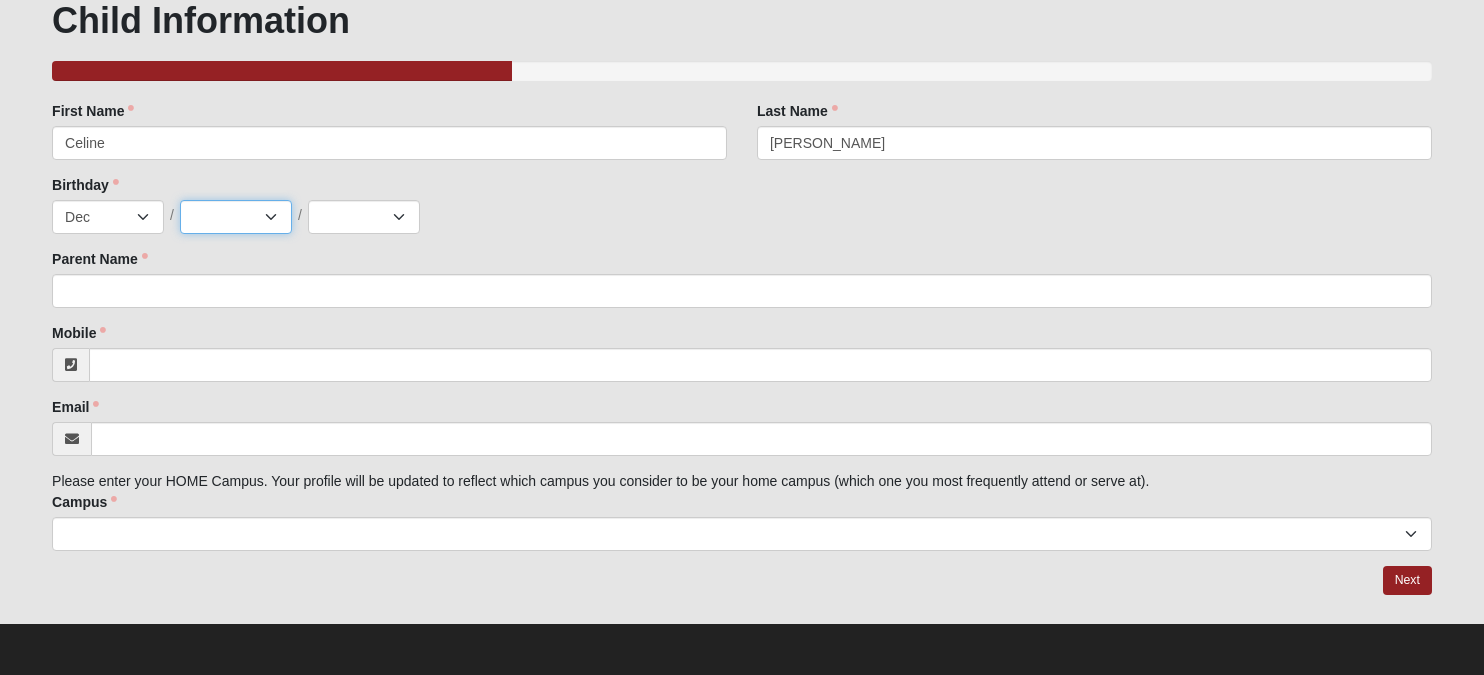 click on "1
2
3
4
5
6
7
8
9
10
11
12
13
14
15
16
17
18
19
20
21
22
23
24
25
26
27
28
29
30
31" at bounding box center [236, 217] 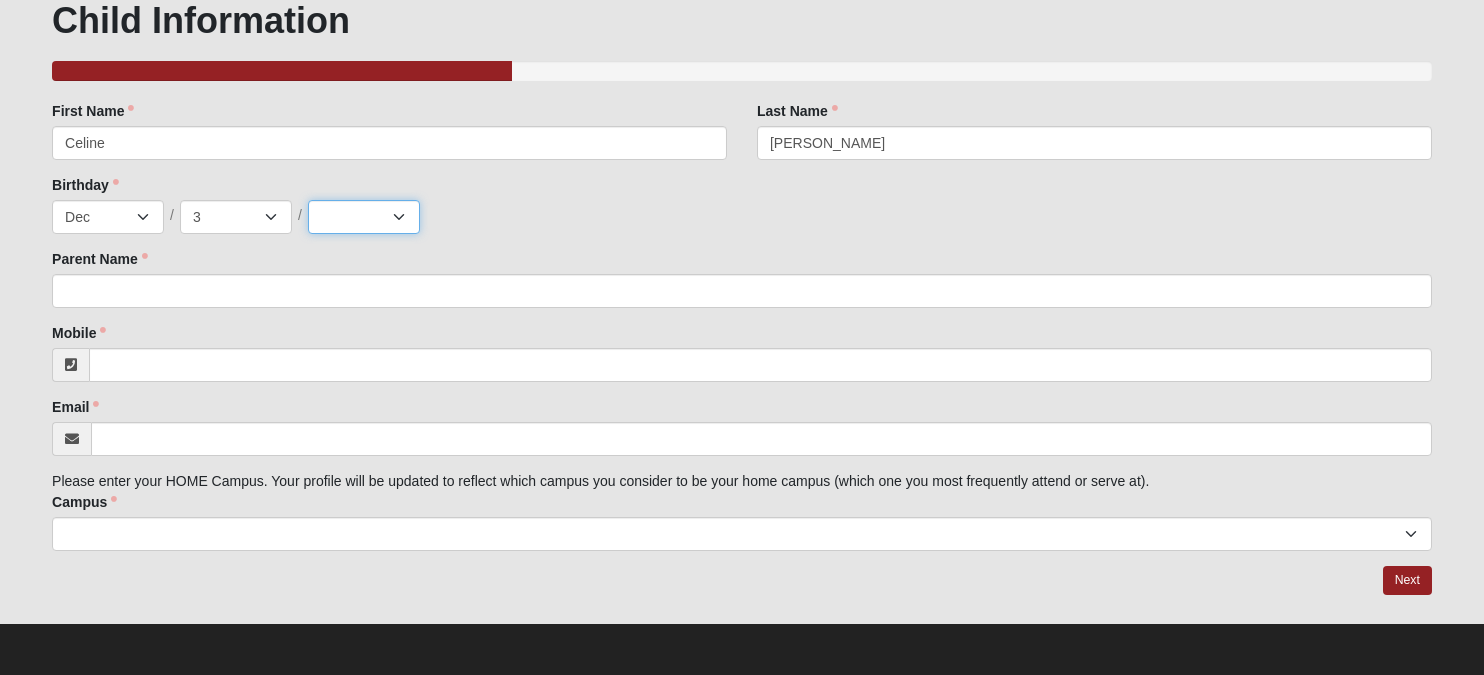 click on "2025
2024
2023
2022
2021
2020
2019
2018
2017
2016
2015
2014
2013
2012
2011
2010
2009
2008
2007
2006
2005
2004
2003
2002
2001
2000
1999
1998
1997
1996
1995
1994
1993
1992
1991
1990
1989
1988
1987
1986
1985
1984
1983
1982
1981
1980
1979
1978
1977
1976
1975
1974
1973
1972
1971
1970
1969
1968
1967
1966
1965
1964
1963 1962" at bounding box center [364, 217] 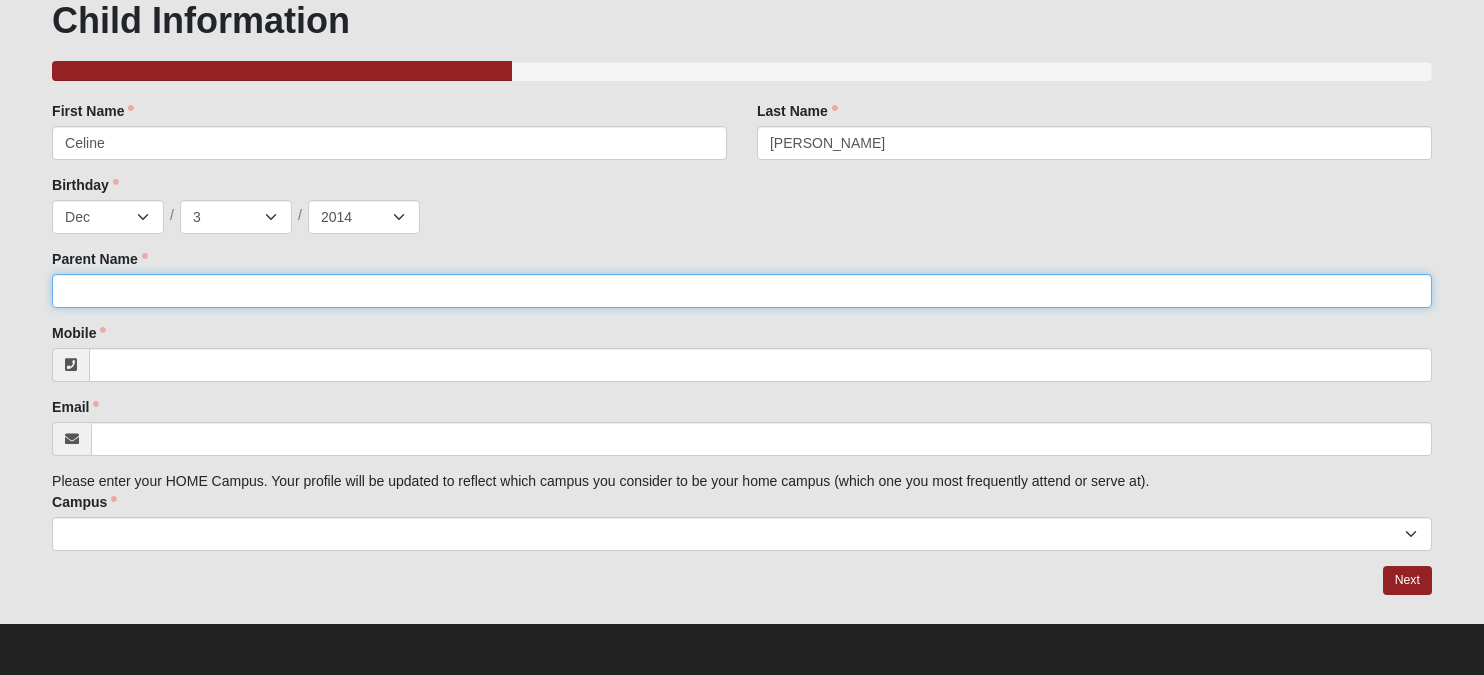 click on "Parent Name" at bounding box center (742, 291) 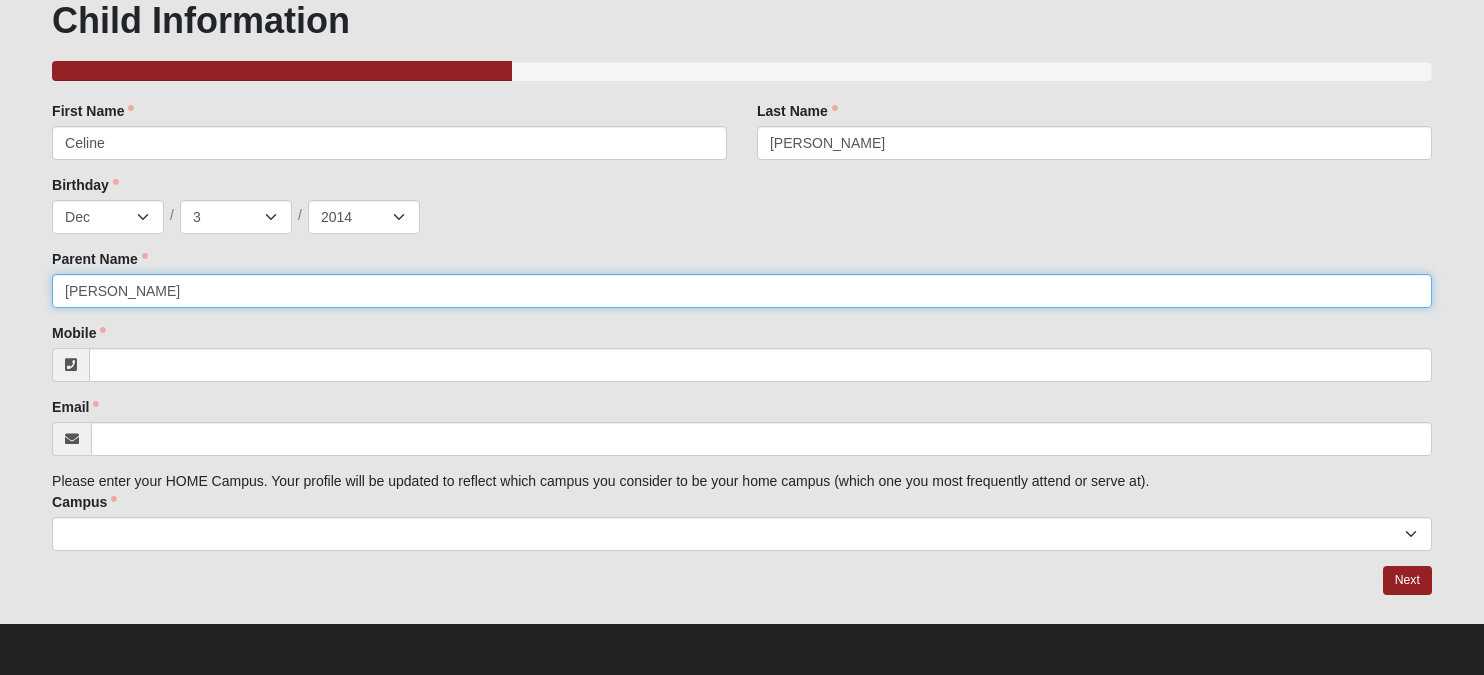 type on "[PERSON_NAME]" 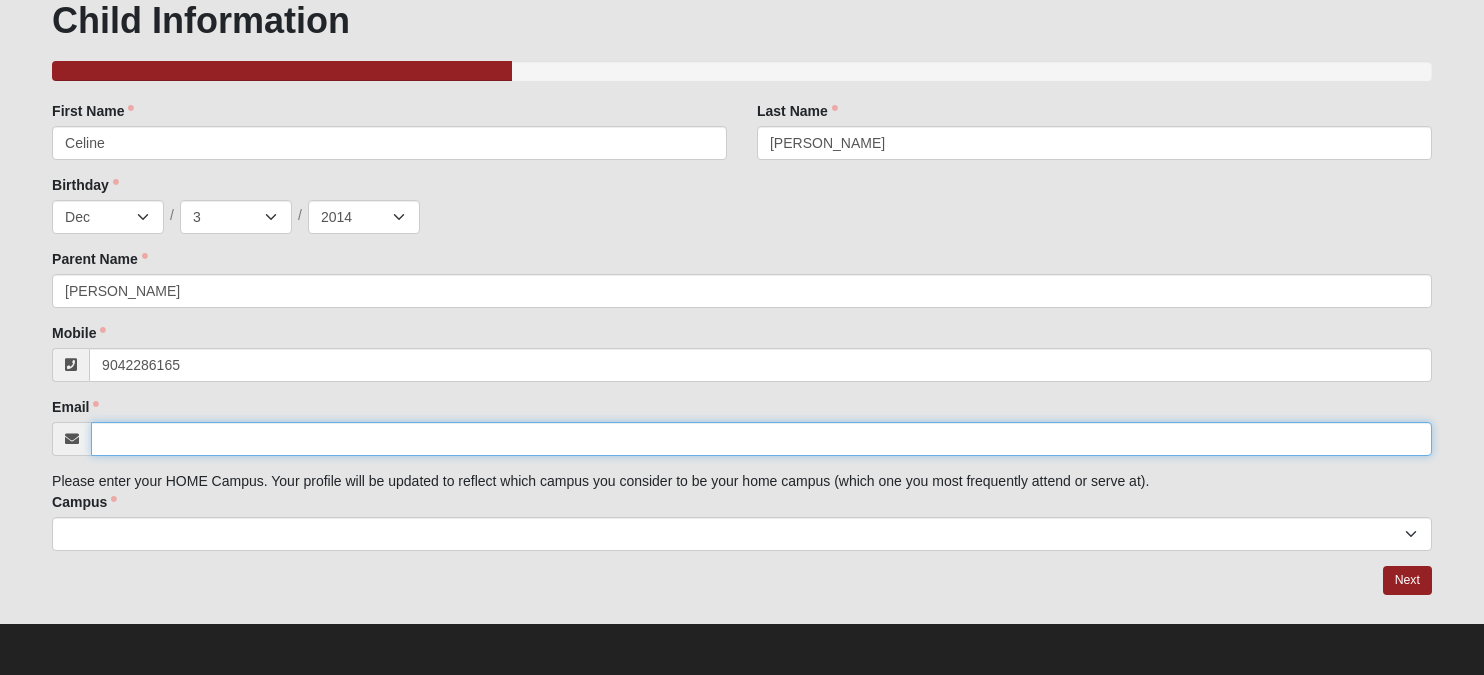 type on "[PHONE_NUMBER]" 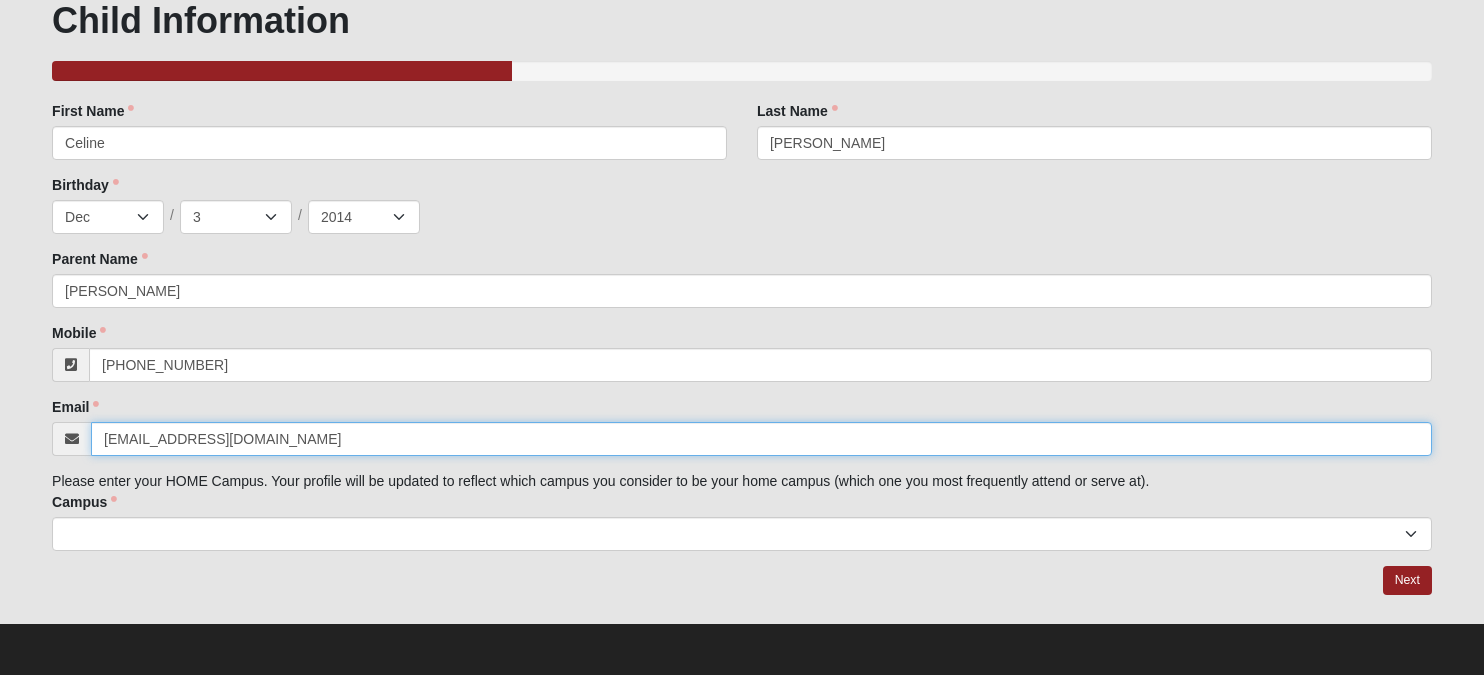 type on "[EMAIL_ADDRESS][DOMAIN_NAME]" 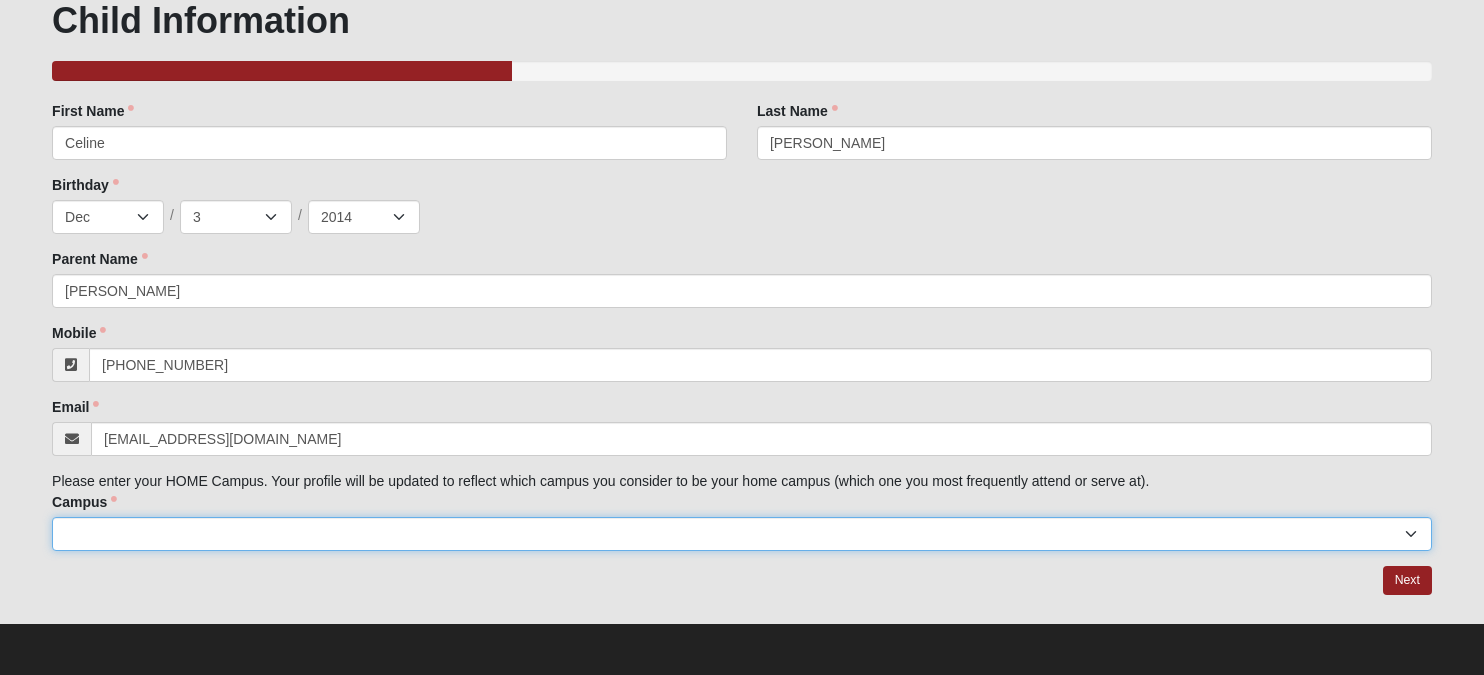 click on "Arlington
Baymeadows
Eleven22 Online
[PERSON_NAME][GEOGRAPHIC_DATA]
Jesup
[GEOGRAPHIC_DATA]
Outpost
[GEOGRAPHIC_DATA] (Coming Soon)
[GEOGRAPHIC_DATA][PERSON_NAME][PERSON_NAME] (Coming Soon)
Wildlight
NONE" at bounding box center (742, 534) 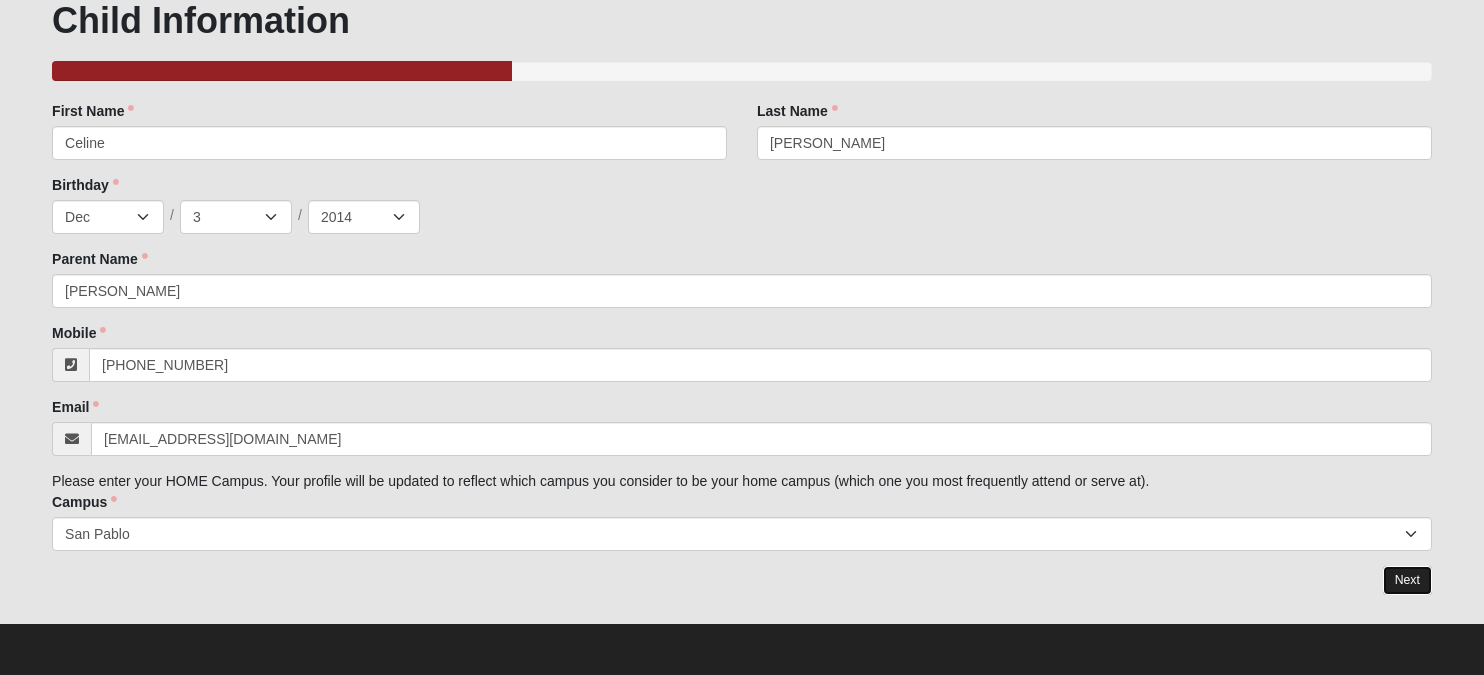 click on "Next" at bounding box center [1407, 580] 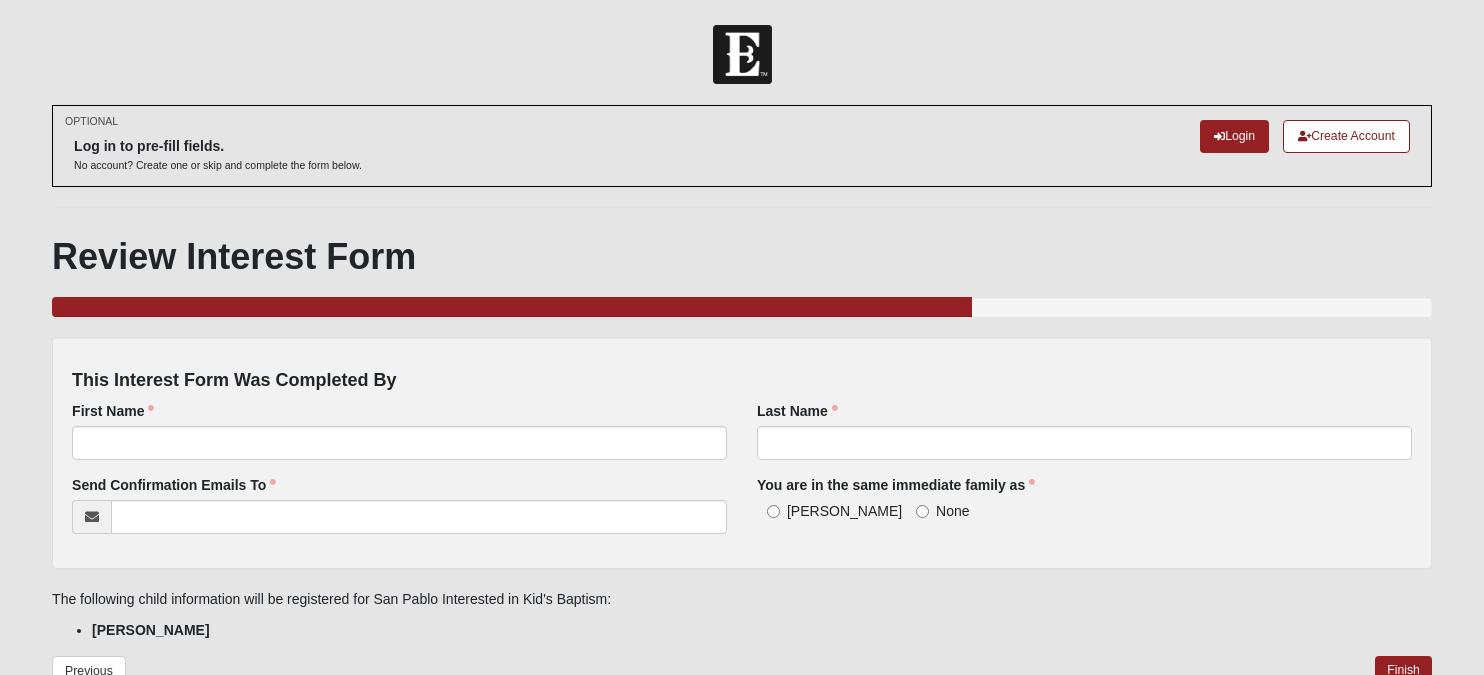 scroll, scrollTop: 122, scrollLeft: 0, axis: vertical 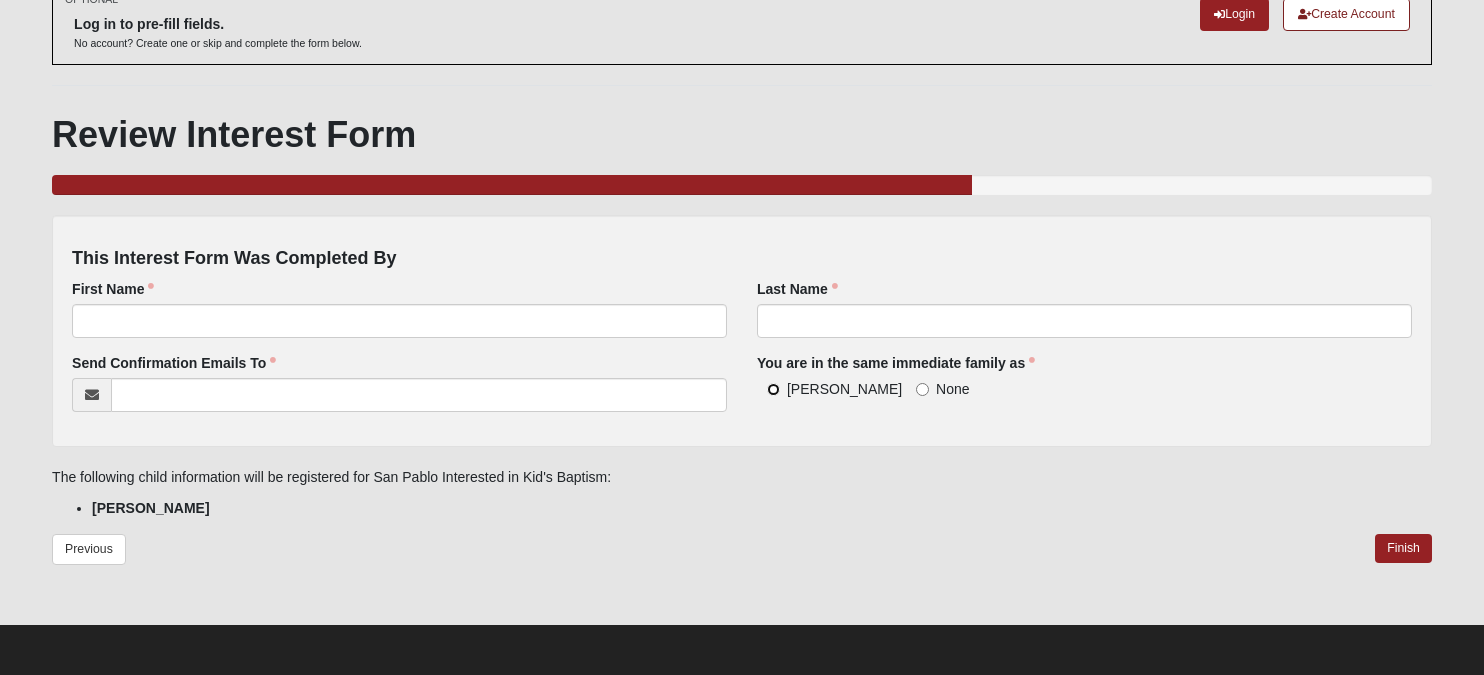 click on "[PERSON_NAME]" at bounding box center (773, 389) 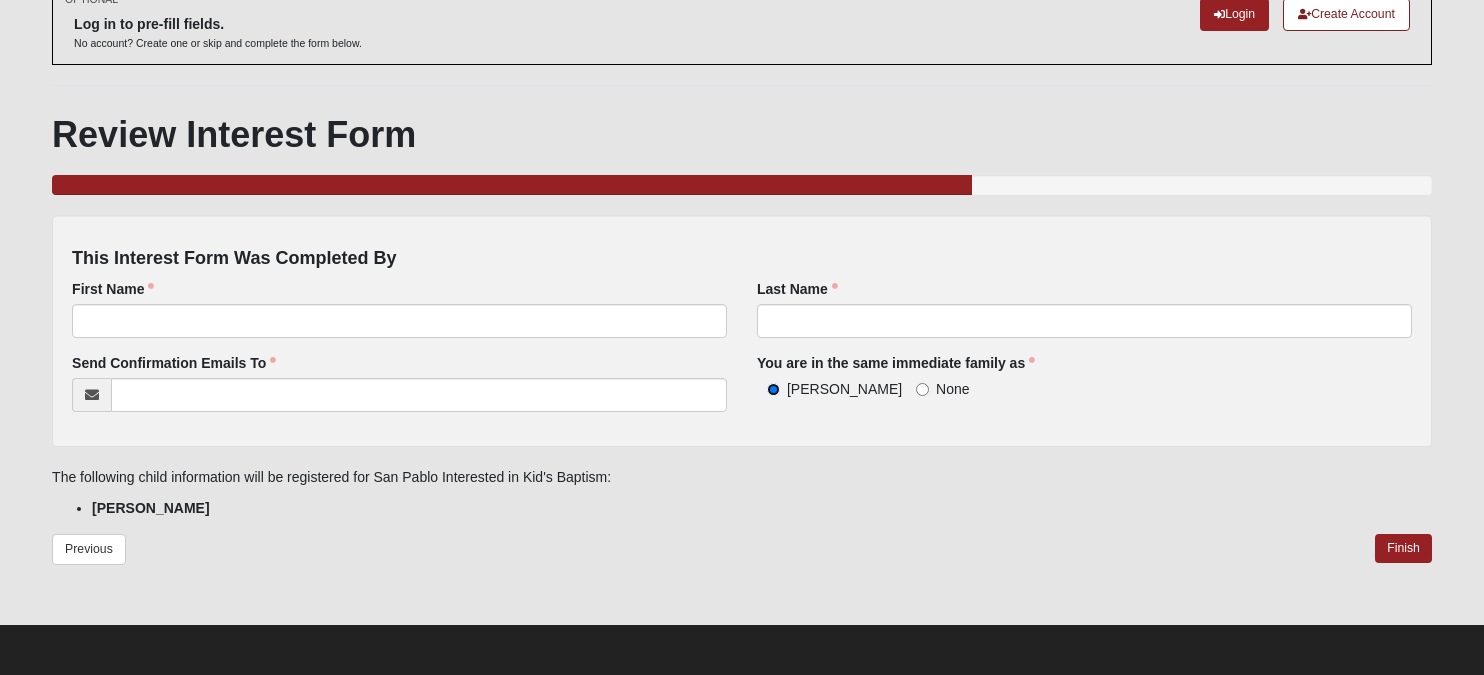 scroll, scrollTop: 0, scrollLeft: 0, axis: both 